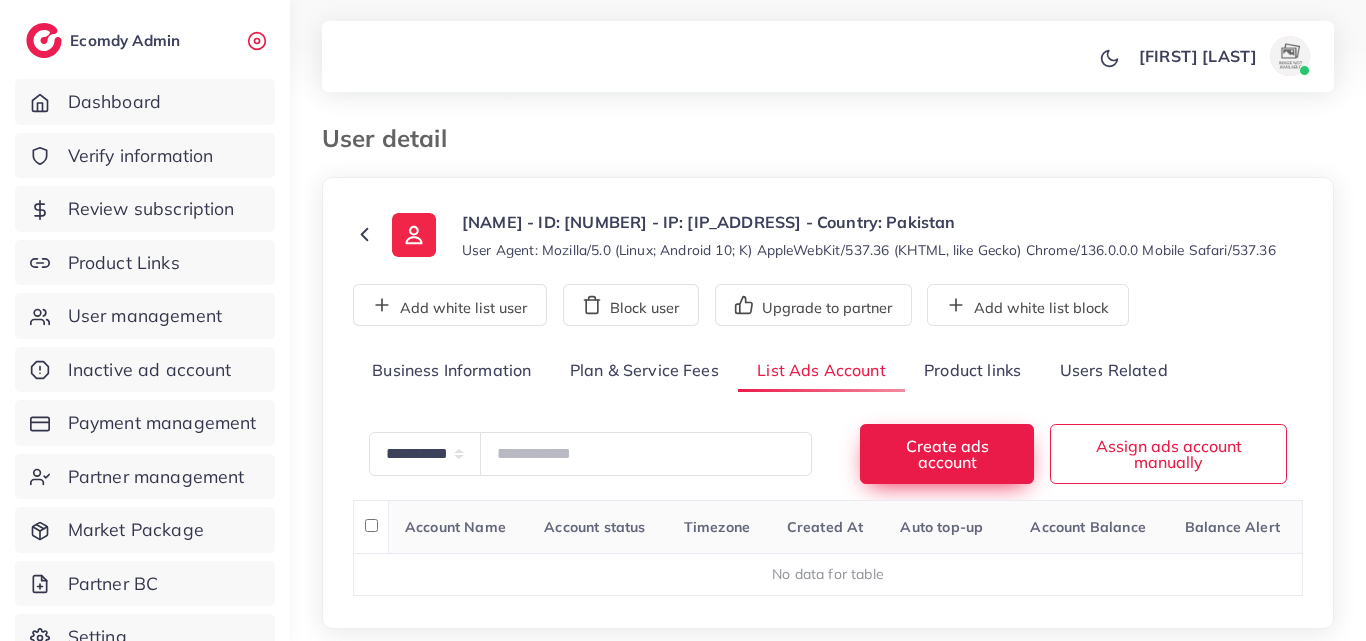 click on "**********" at bounding box center [828, 453] 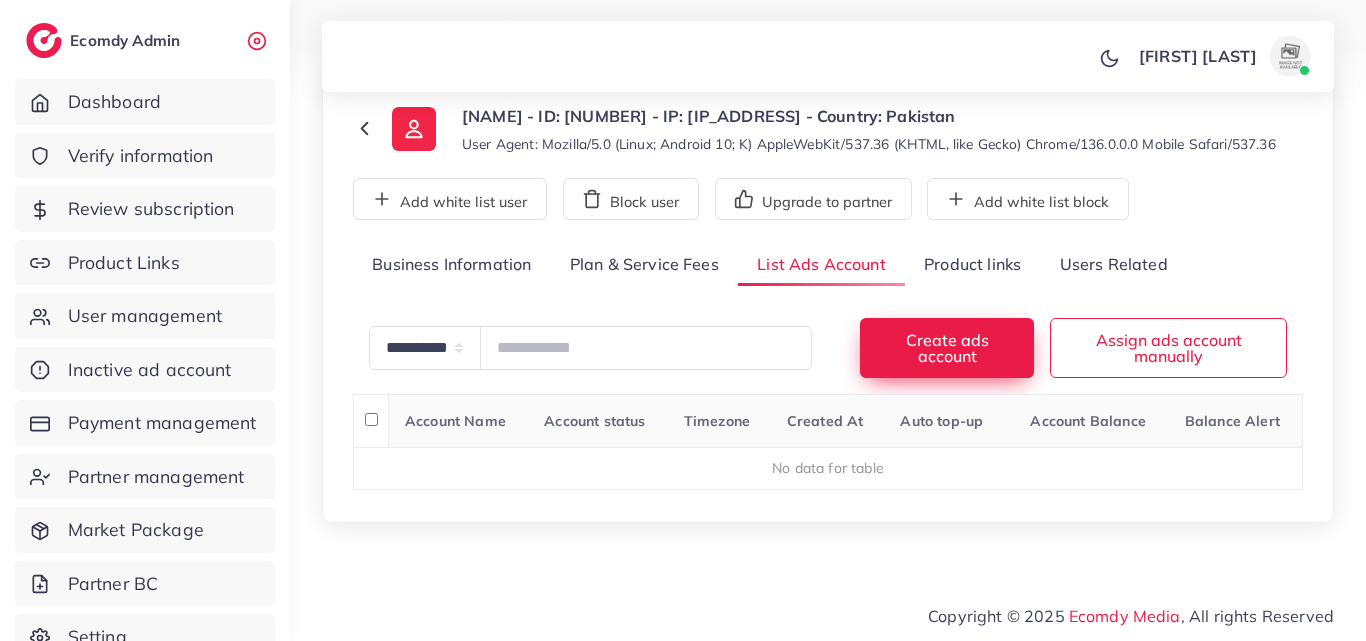 scroll, scrollTop: 106, scrollLeft: 0, axis: vertical 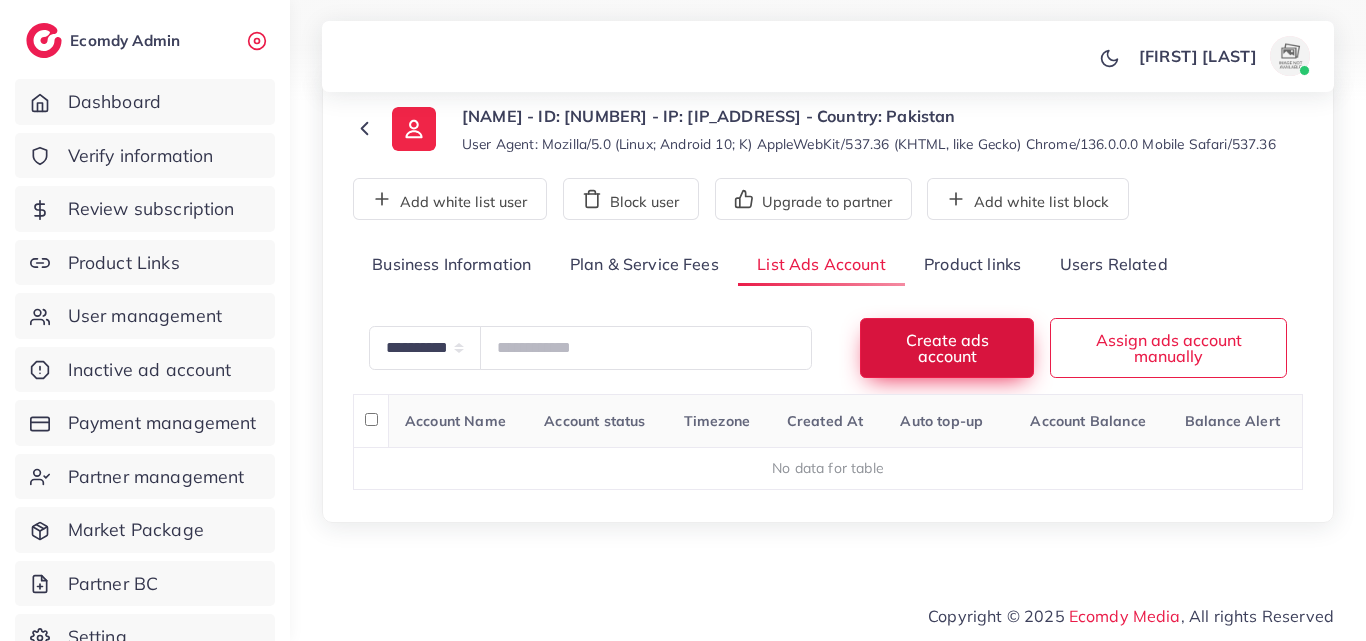 click on "Create ads account" at bounding box center [947, 347] 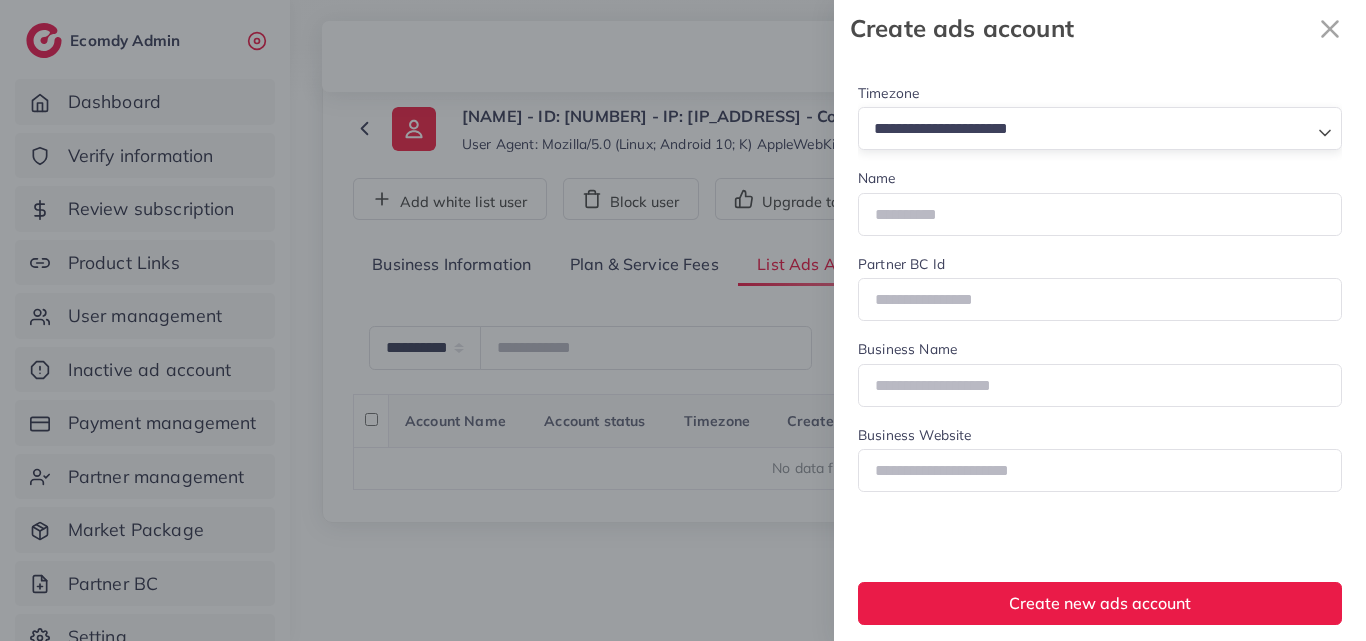 click at bounding box center [1088, 129] 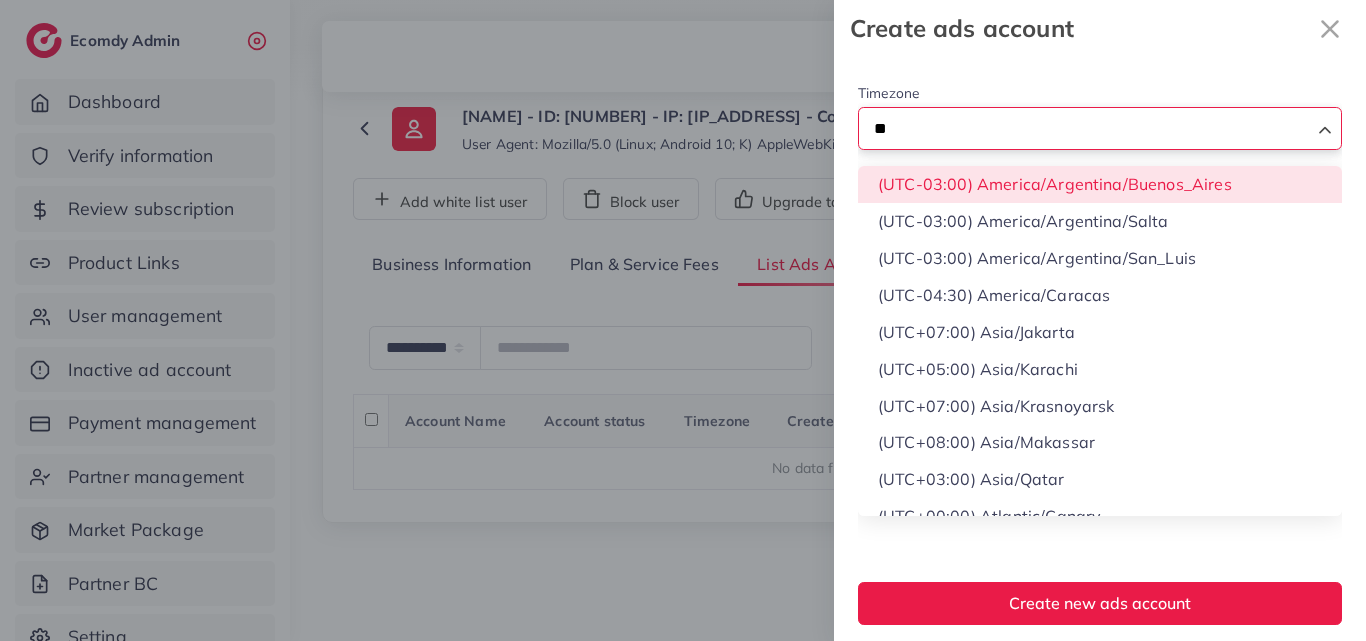 type on "*" 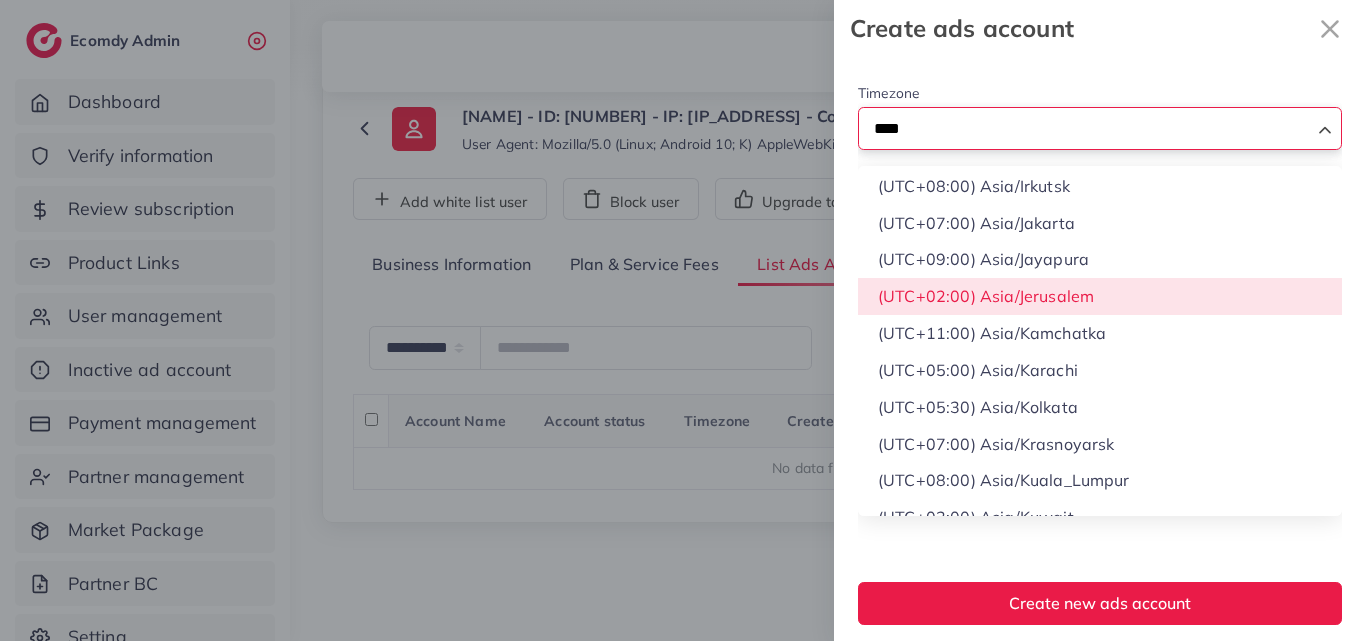 scroll, scrollTop: 500, scrollLeft: 0, axis: vertical 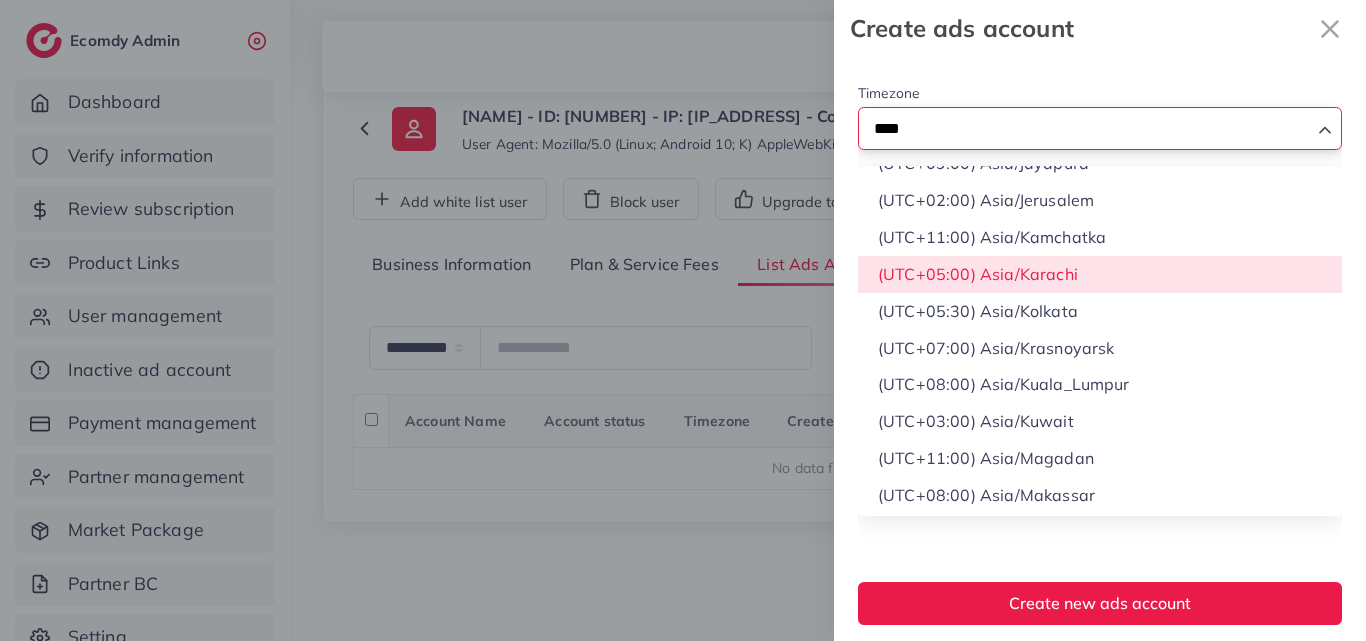 type on "****" 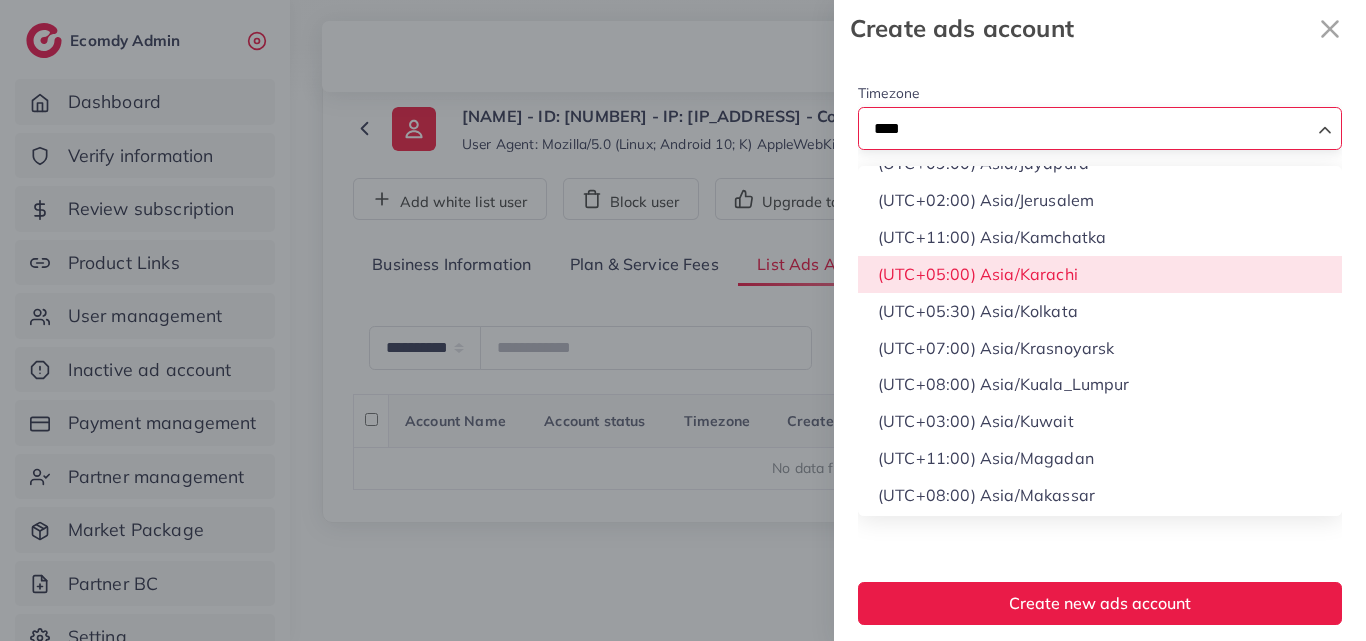 type 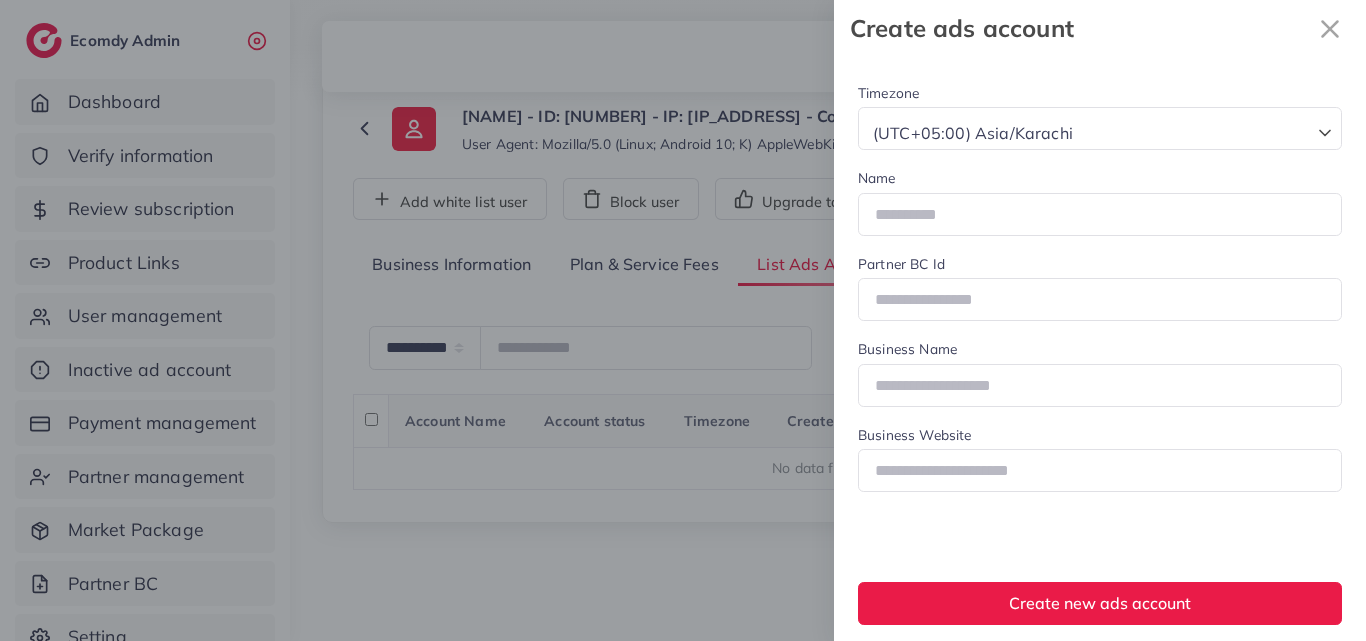 click on "Timezone
(UTC+05:00) Asia/Karachi
Loading...
(UTC+02:00) Asia/Amman
(UTC+03:00) Asia/Baghdad
(UTC+03:00) Asia/Bahrain
(UTC+07:00) Asia/Bangkok
(UTC+02:00) Asia/Beirut
(UTC+05:30) Asia/Colombo
(UTC+06:00) Asia/Dhaka
(UTC+04:00) Asia/Dubai
(UTC+02:00) Asia/Gaza
(UTC+07:00) Asia/Ho_Chi_Minh
(UTC+08:00) Asia/Hong_Kong
(UTC+08:00) Asia/Irkutsk
(UTC+07:00) Asia/Jakarta
(UTC+09:00) Asia/Jayapura
(UTC+02:00) Asia/Jerusalem
(UTC+11:00) Asia/Kamchatka
(UTC+05:00) Asia/Karachi
(UTC+05:30) Asia/Kolkata
(UTC+07:00) Asia/Krasnoyarsk
(UTC+08:00) Asia/Kuala_Lumpur
Name Partner BC Id" at bounding box center [0, 0] 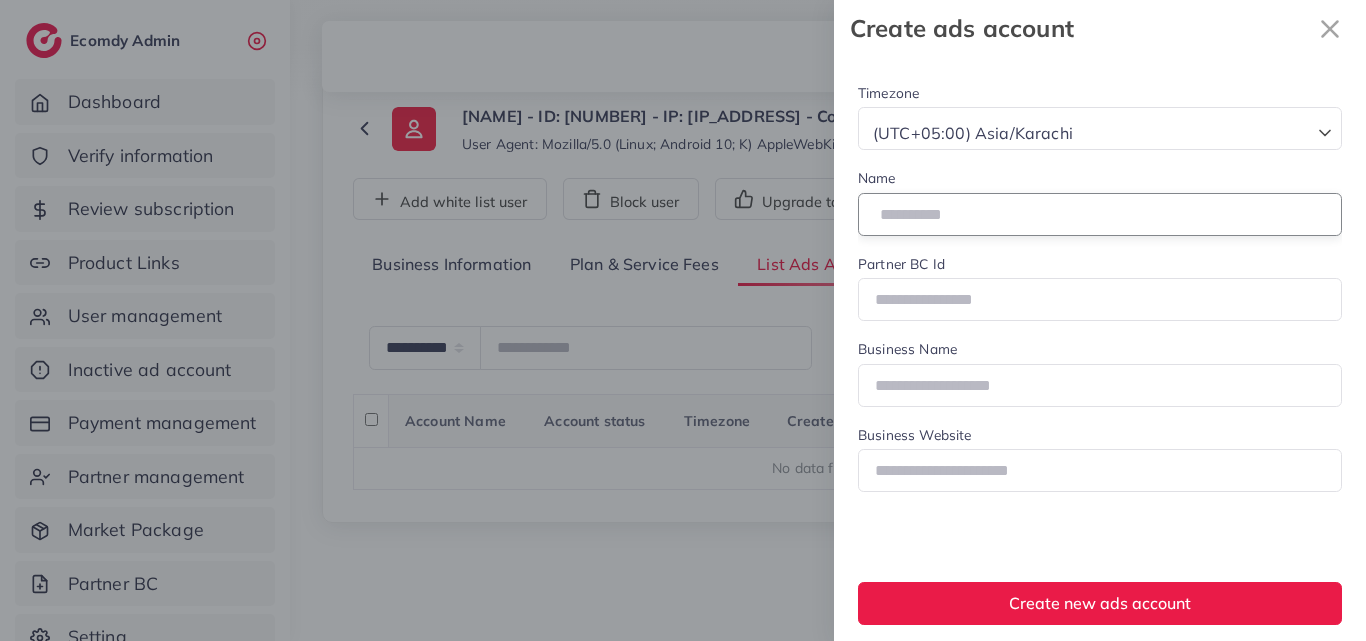 click at bounding box center (1100, 214) 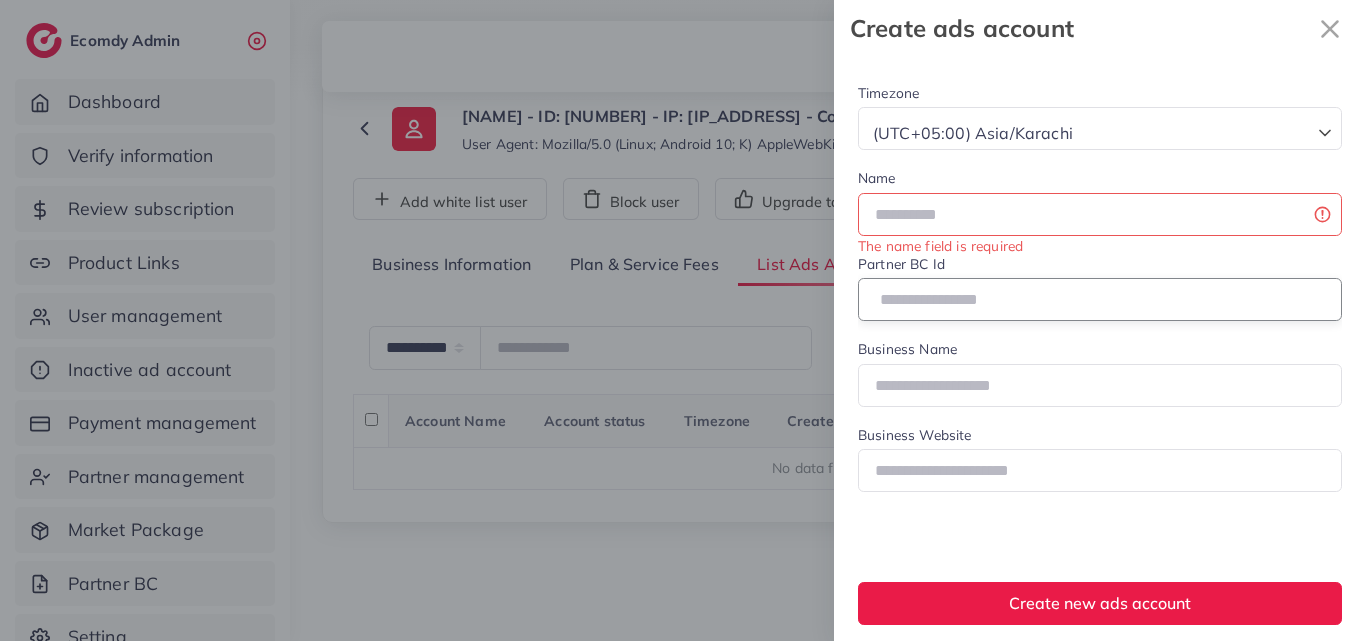 click at bounding box center (1100, 299) 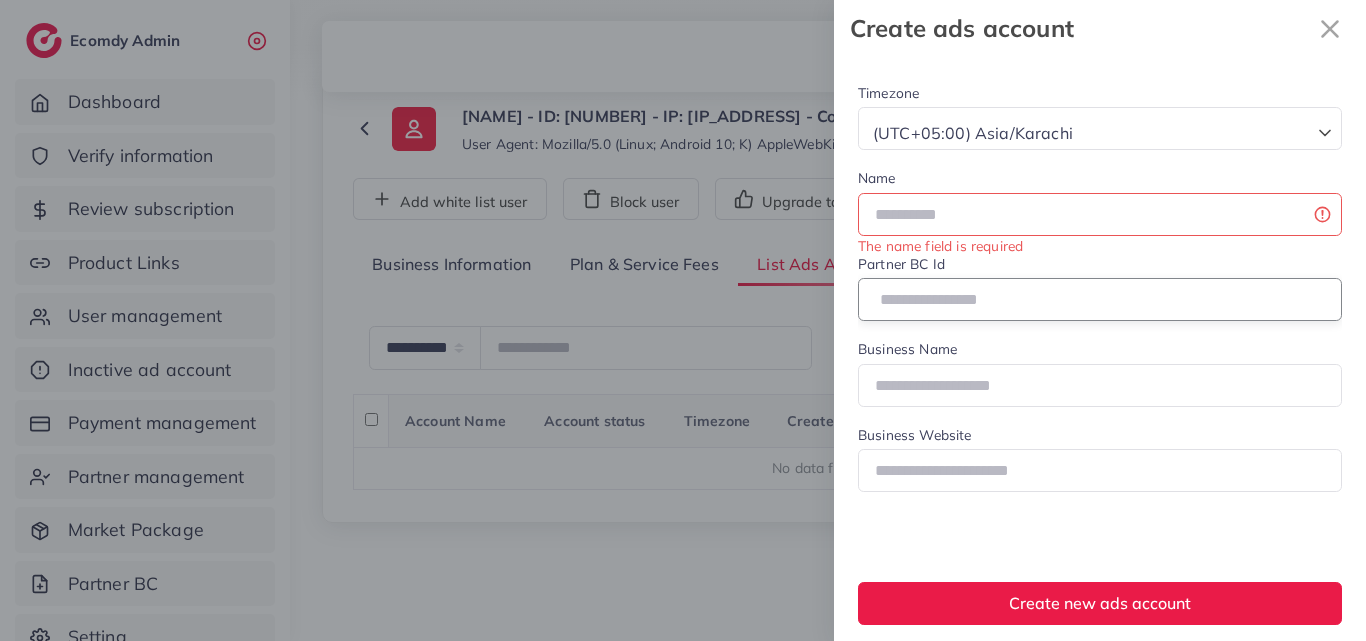 click on "*******" at bounding box center (1100, 299) 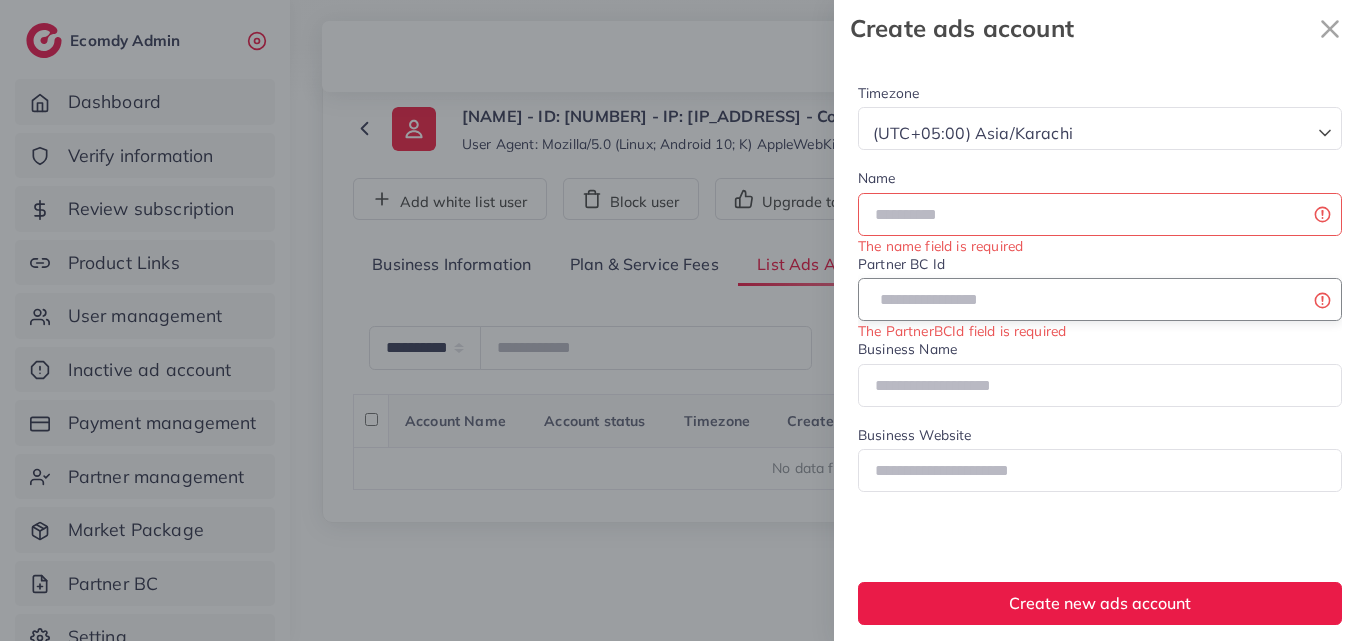 click at bounding box center (1100, 299) 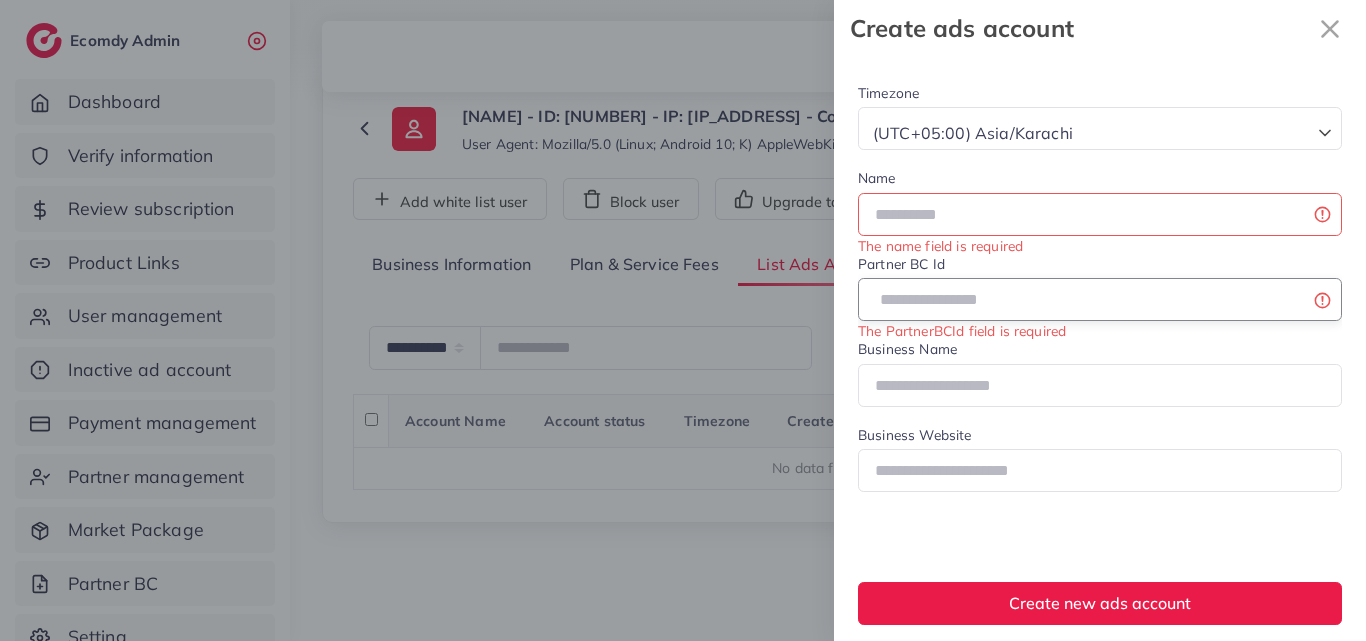 paste on "**********" 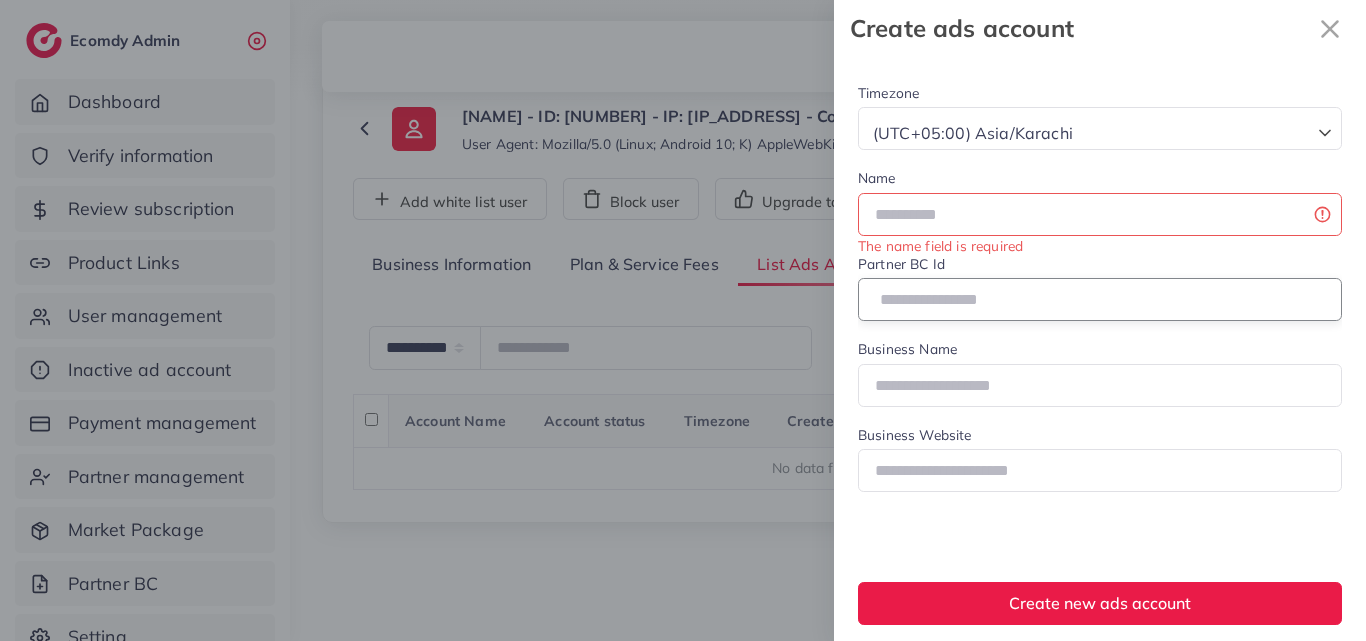 type on "**********" 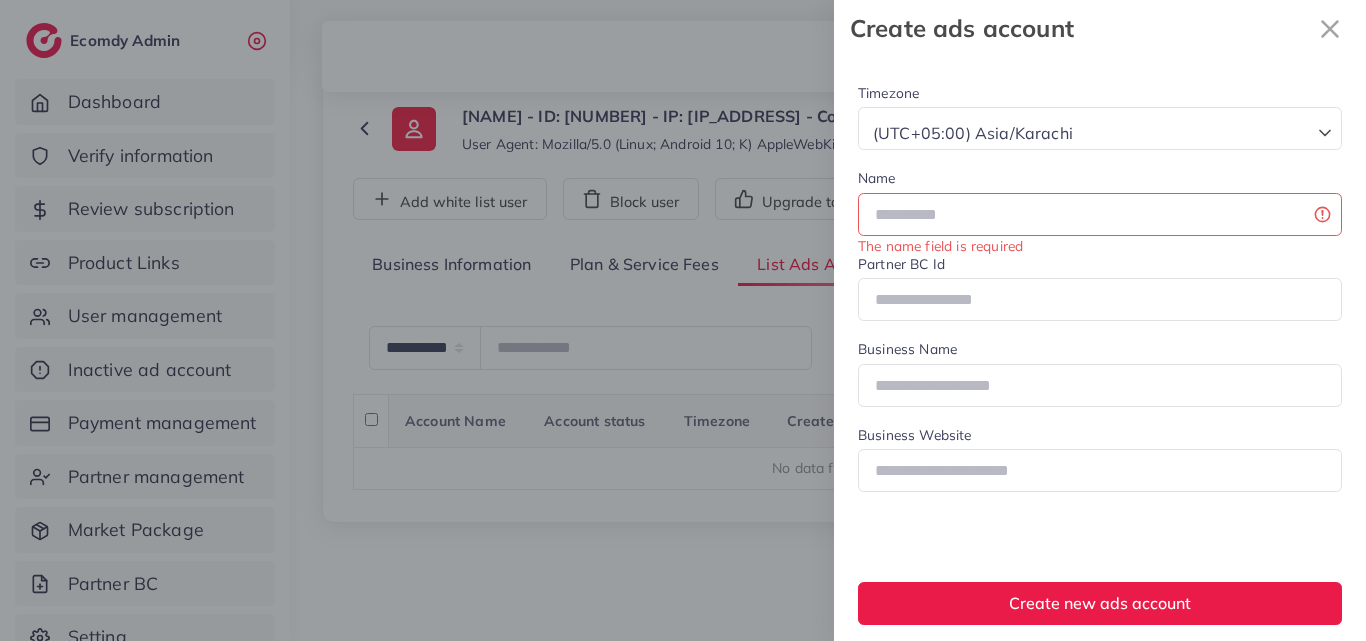 click on "Business Name" at bounding box center [1100, 371] 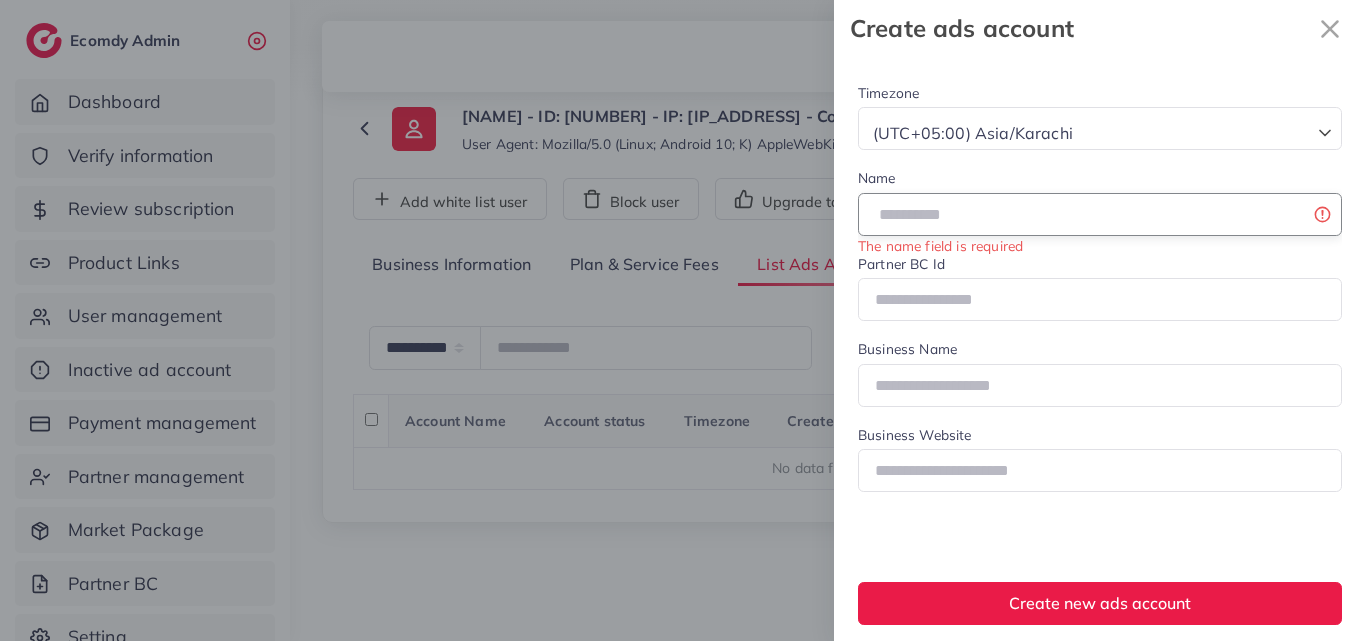 click at bounding box center [1100, 214] 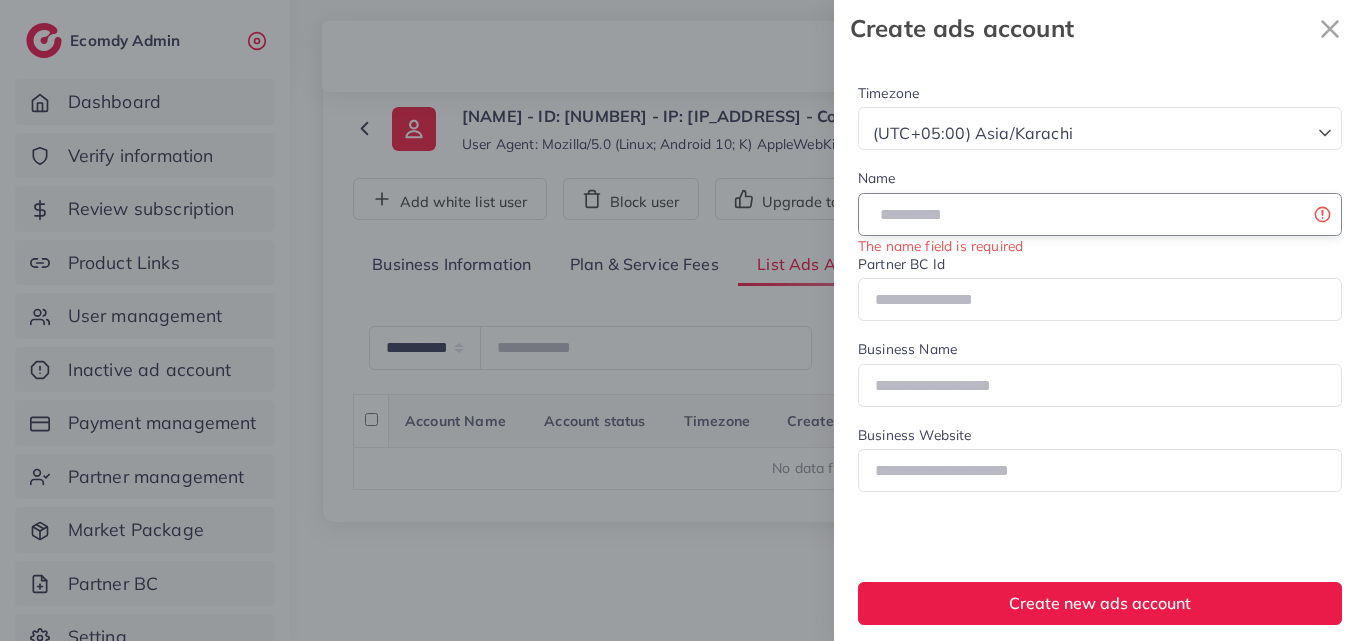click at bounding box center [1100, 214] 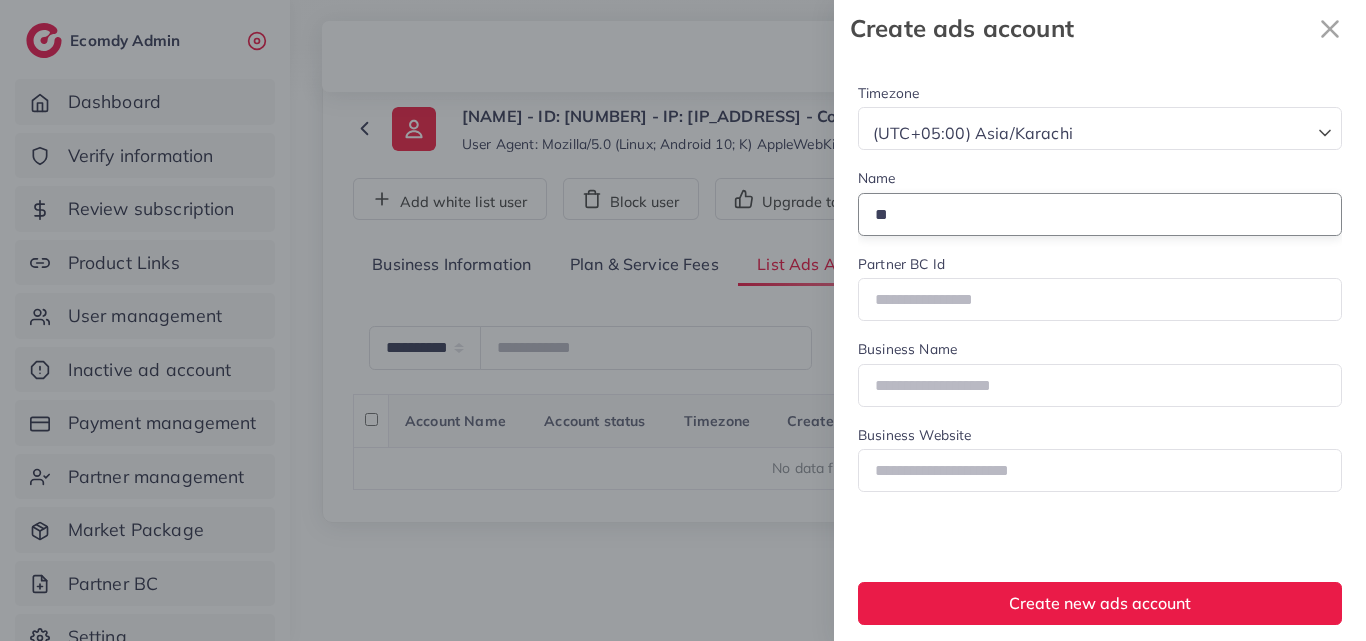 type on "*" 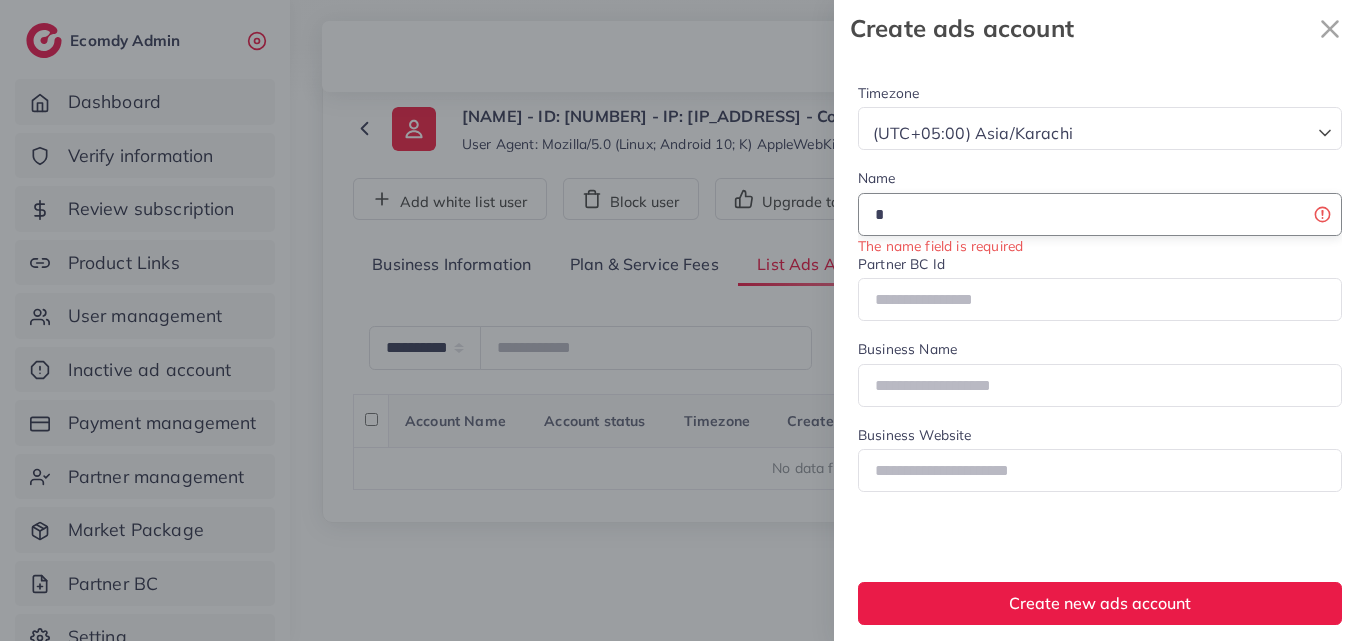 type 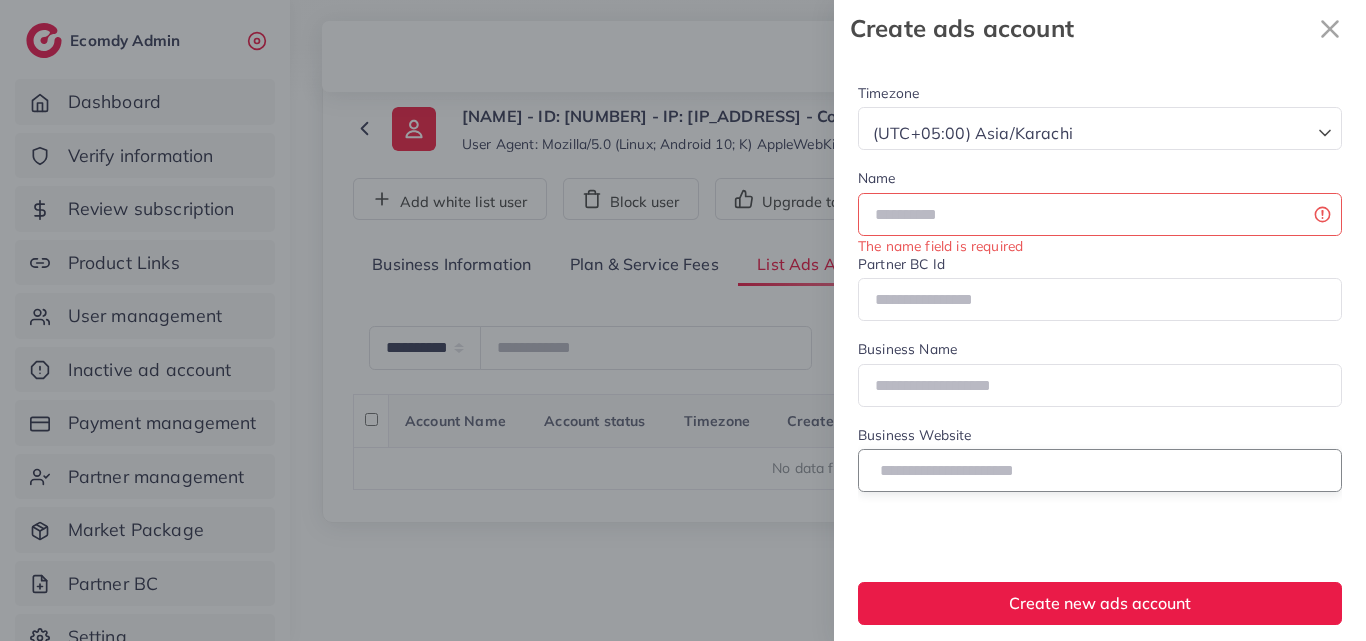click at bounding box center [1100, 470] 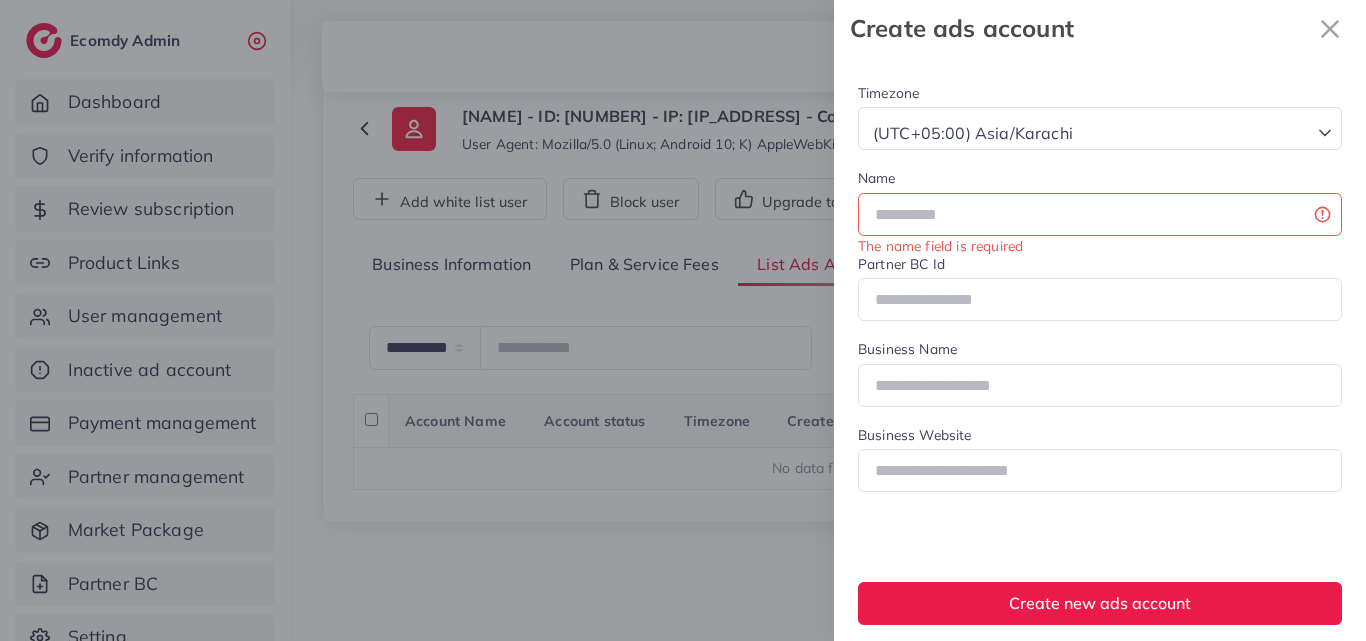 click on "**********" at bounding box center [0, 0] 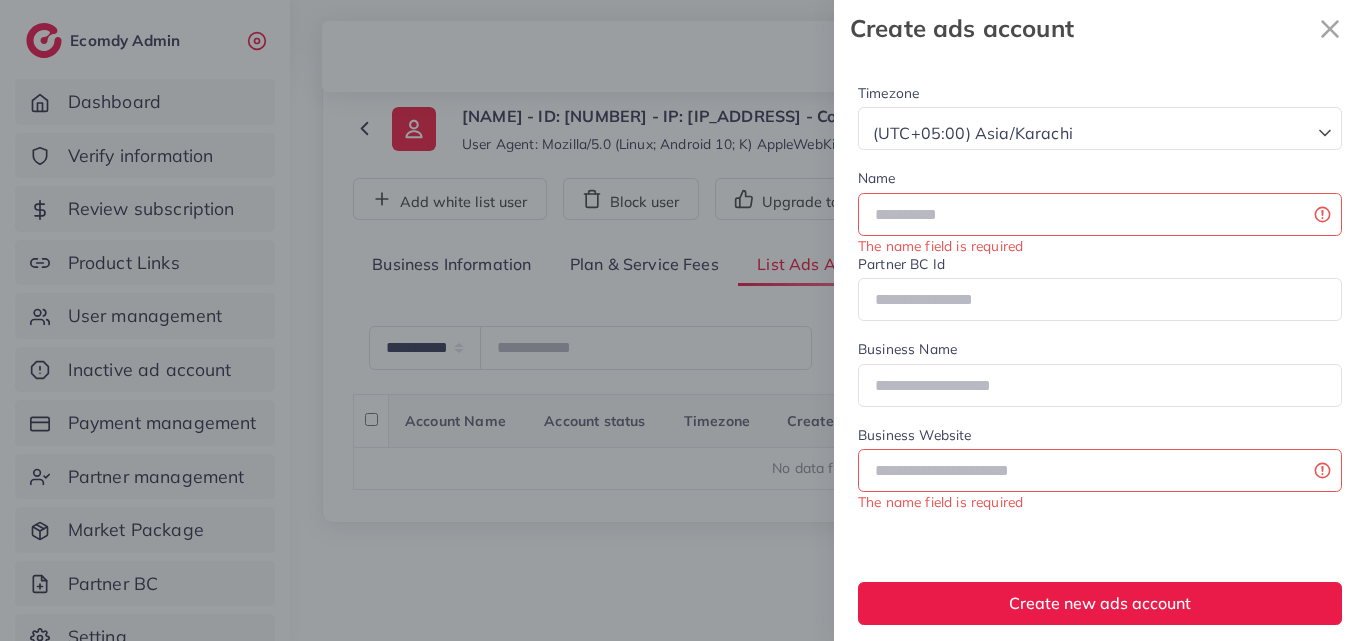 click at bounding box center (683, 320) 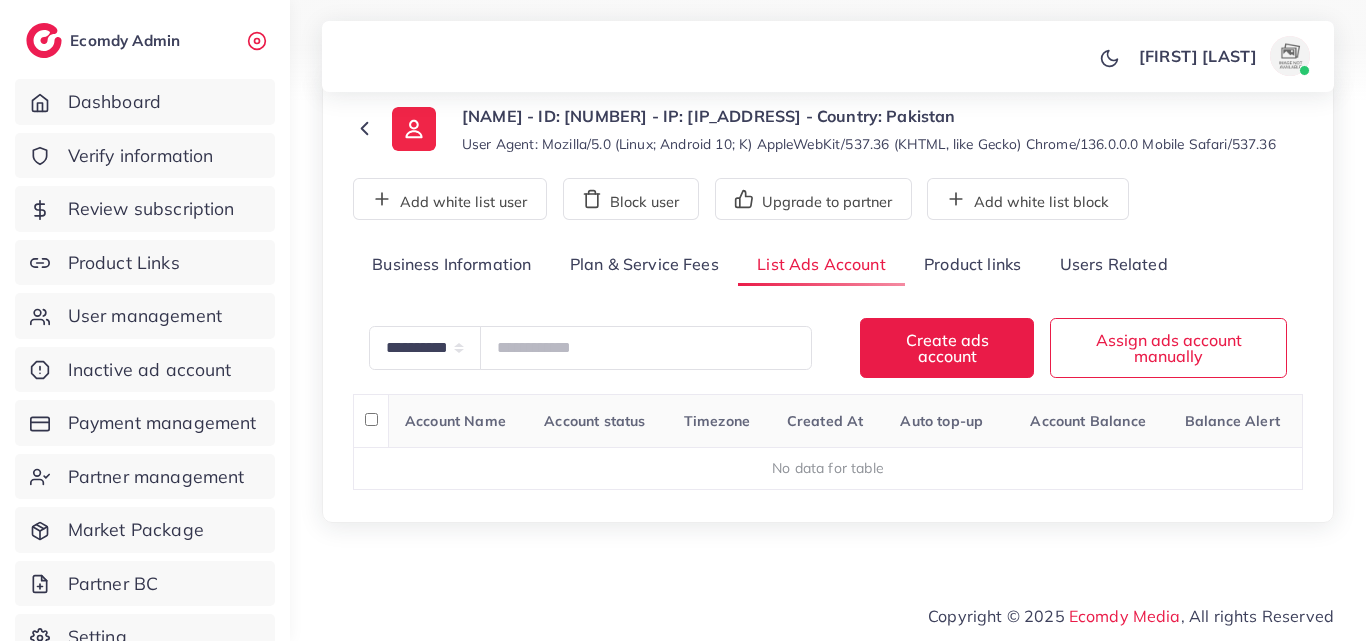 click on "Product links" at bounding box center [972, 265] 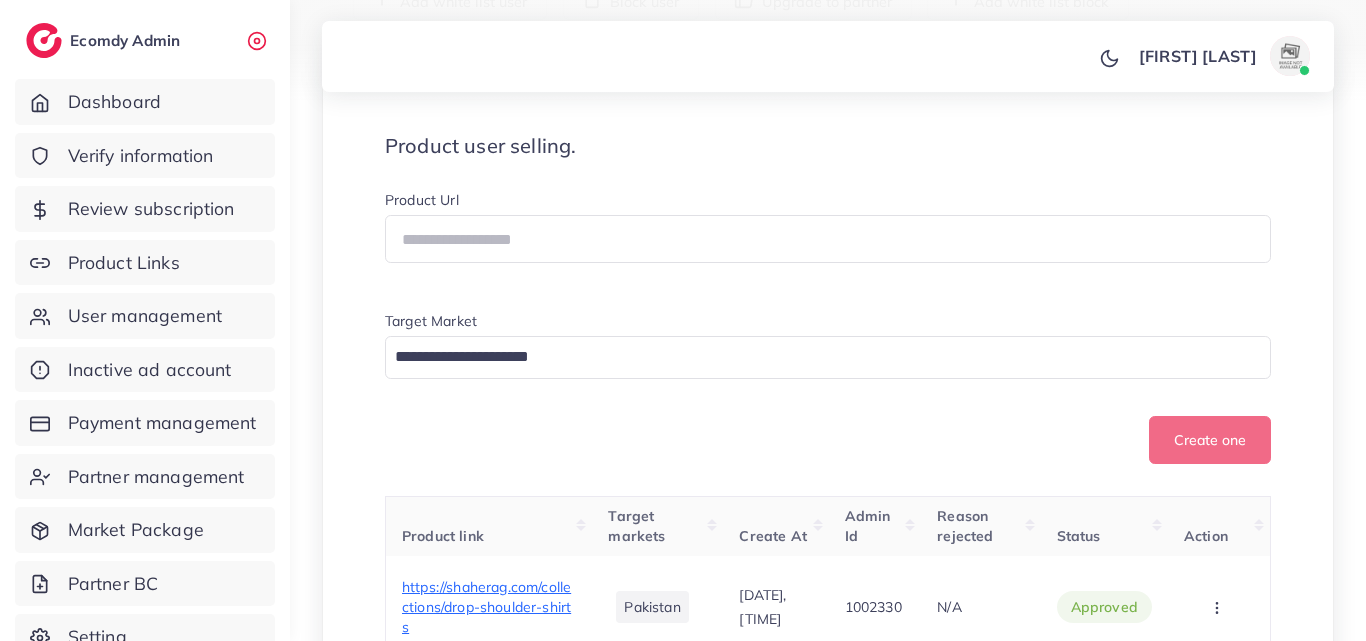 scroll, scrollTop: 530, scrollLeft: 0, axis: vertical 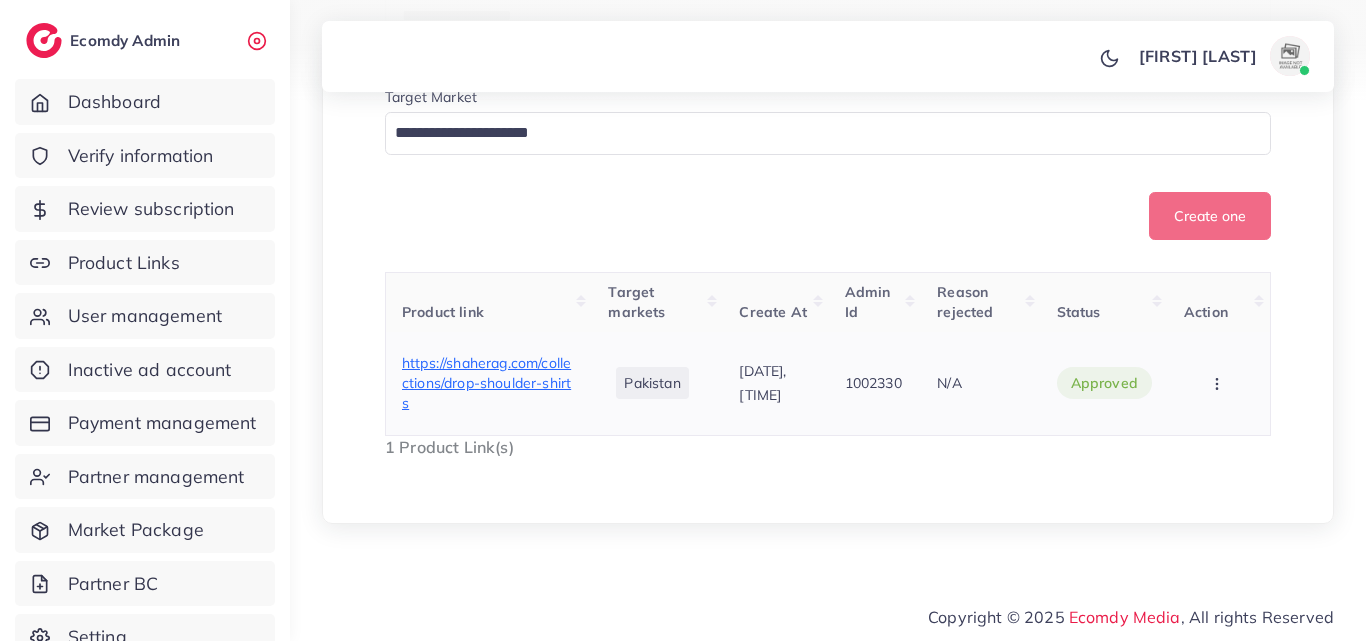 click on "https://shaherag.com/collections/drop-shoulder-shirts" at bounding box center (486, 383) 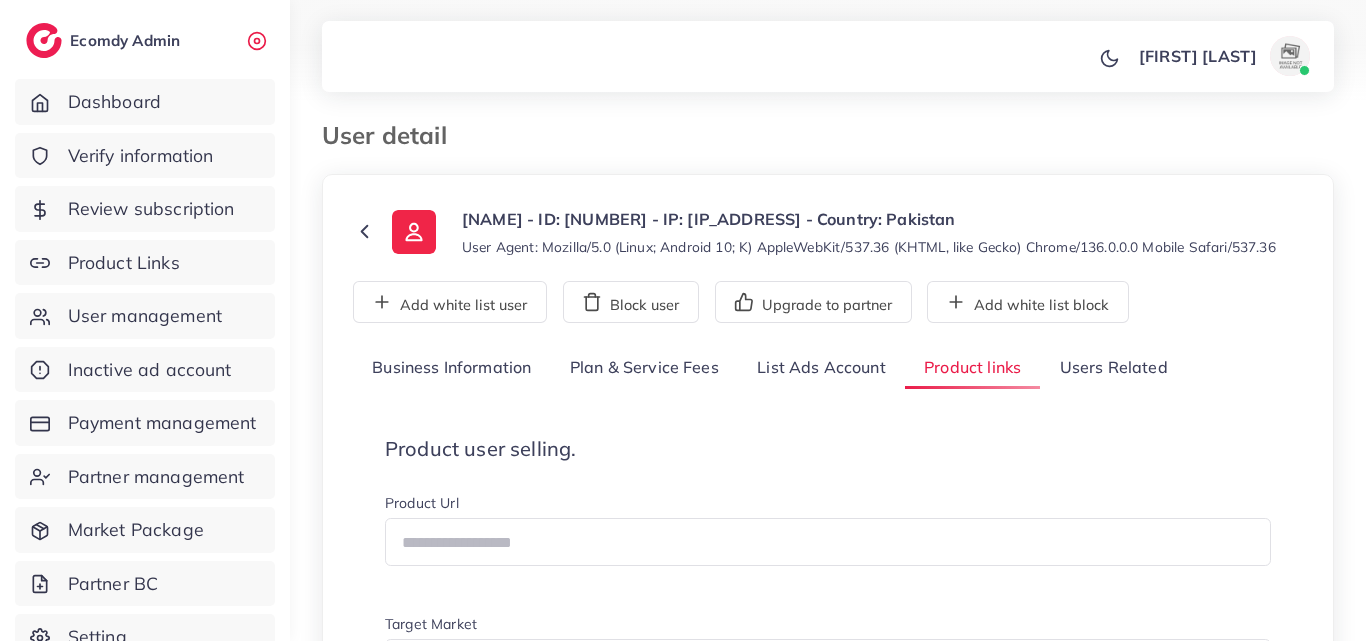 scroll, scrollTop: 0, scrollLeft: 0, axis: both 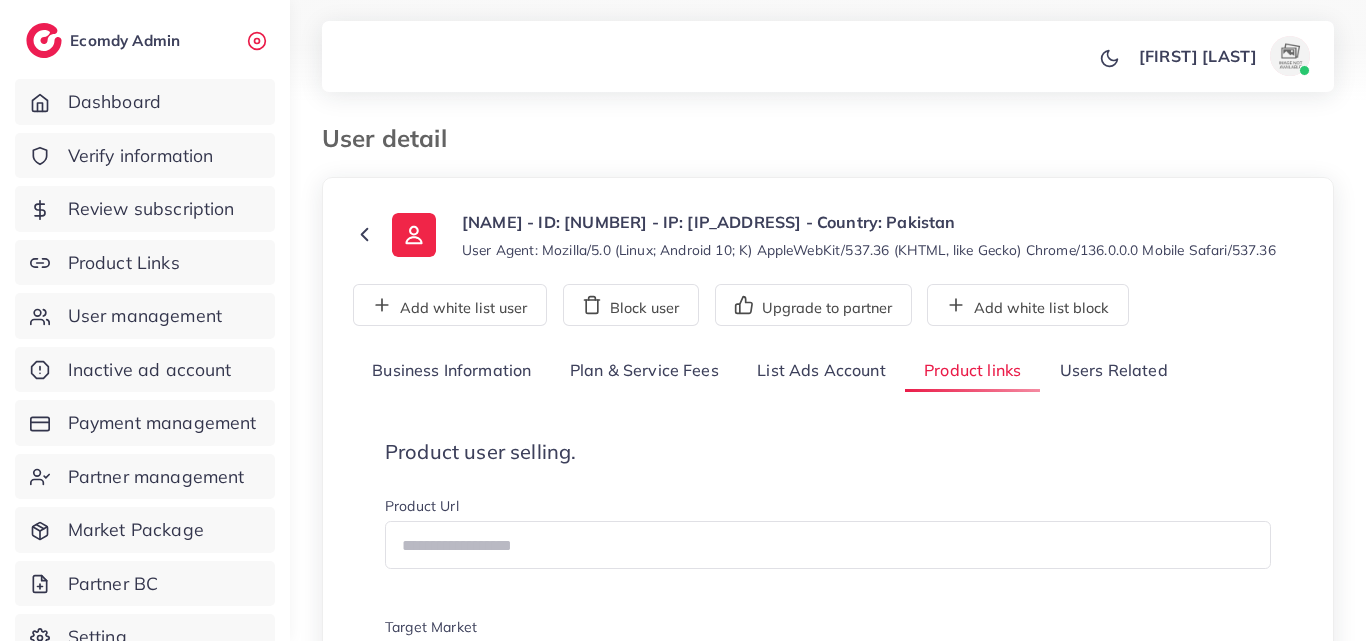 click on "List Ads Account" at bounding box center (821, 371) 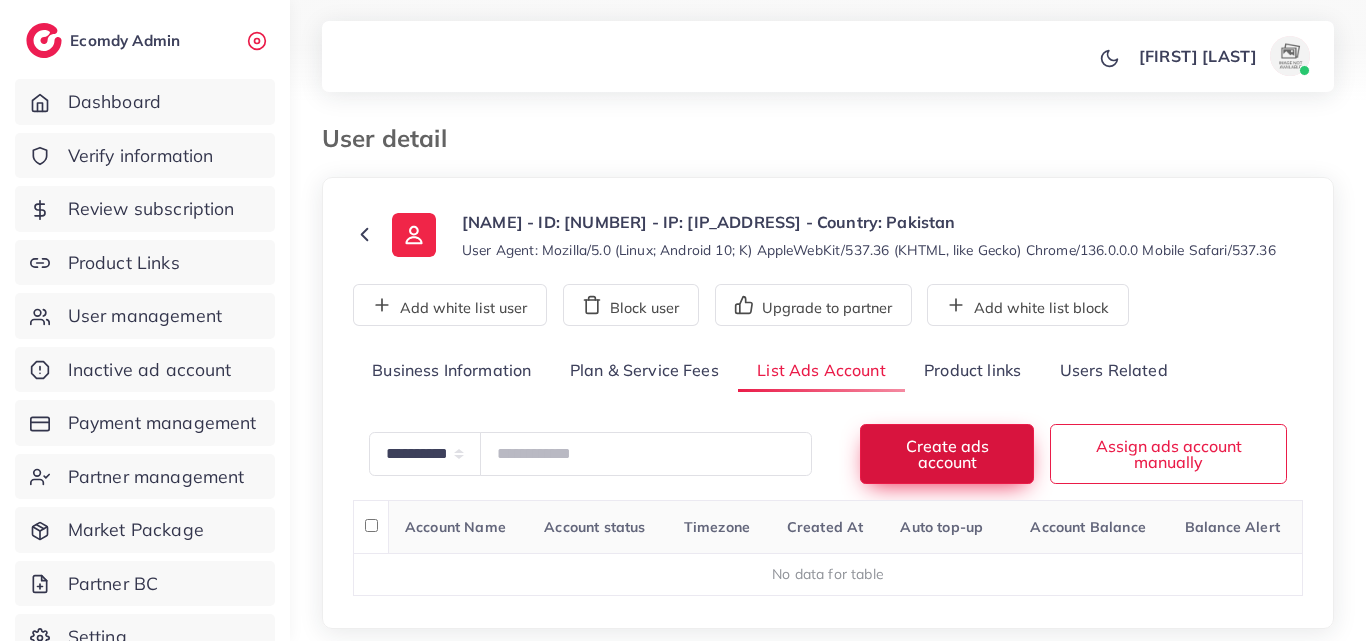 click on "Create ads account" at bounding box center (947, 453) 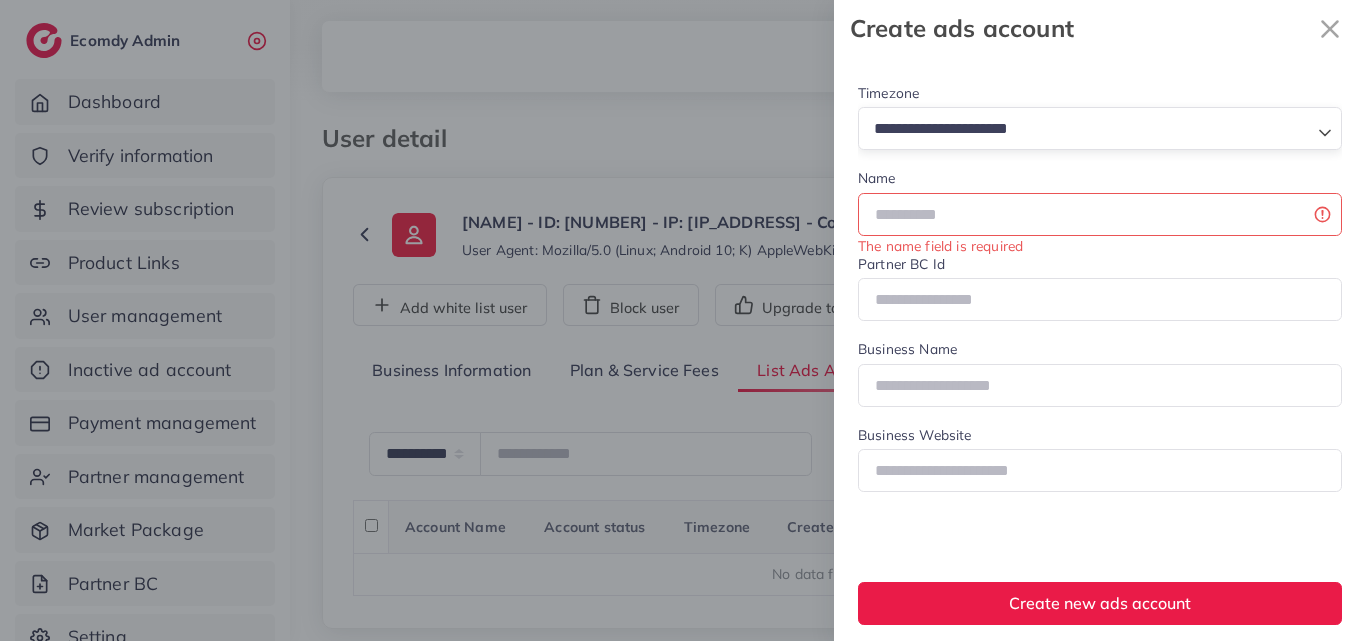 click at bounding box center (1088, 129) 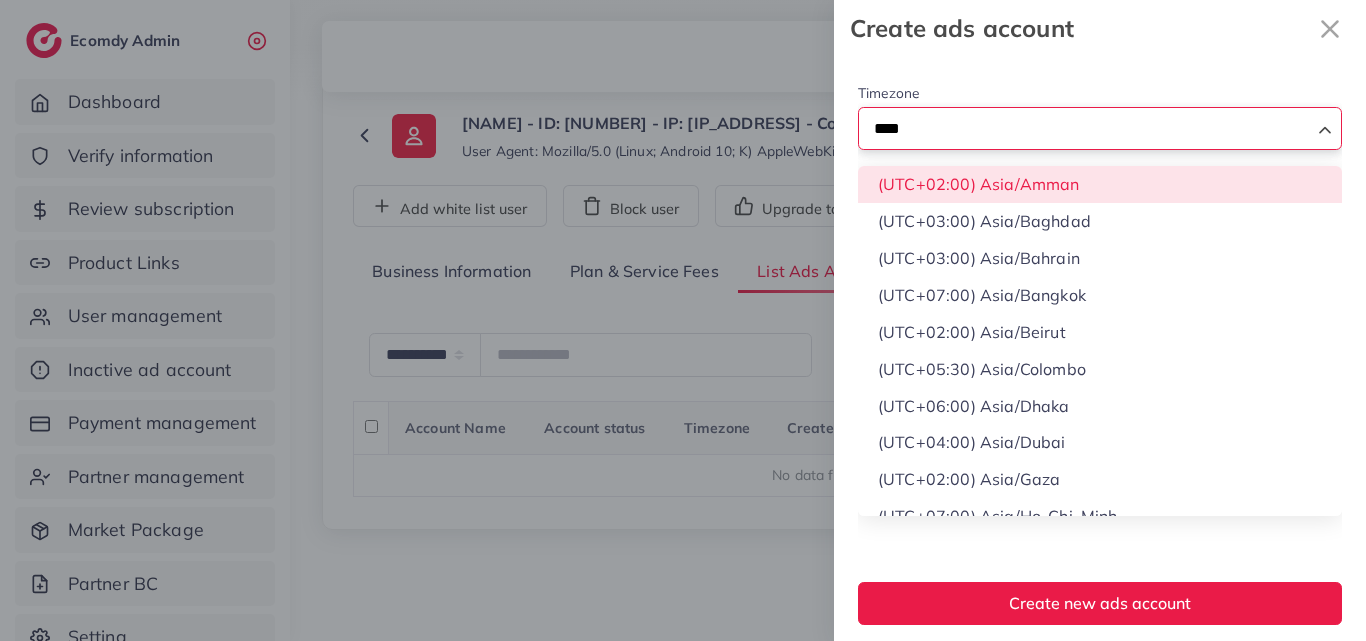 scroll, scrollTop: 106, scrollLeft: 0, axis: vertical 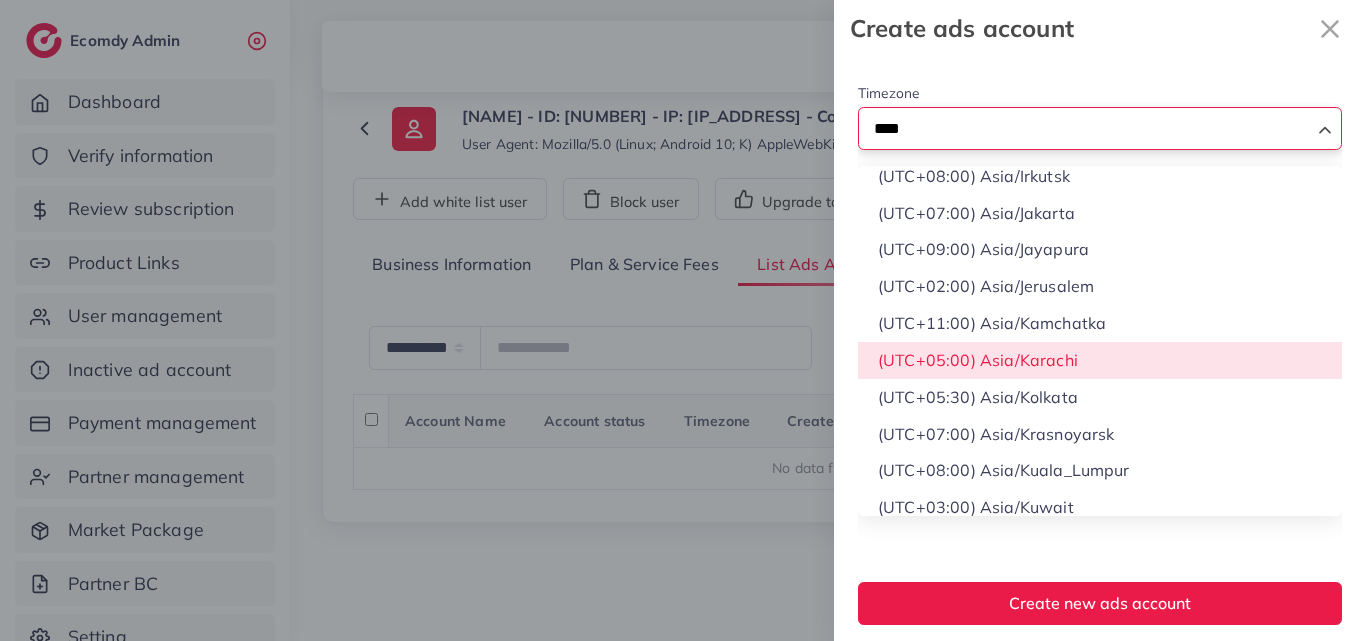 type on "****" 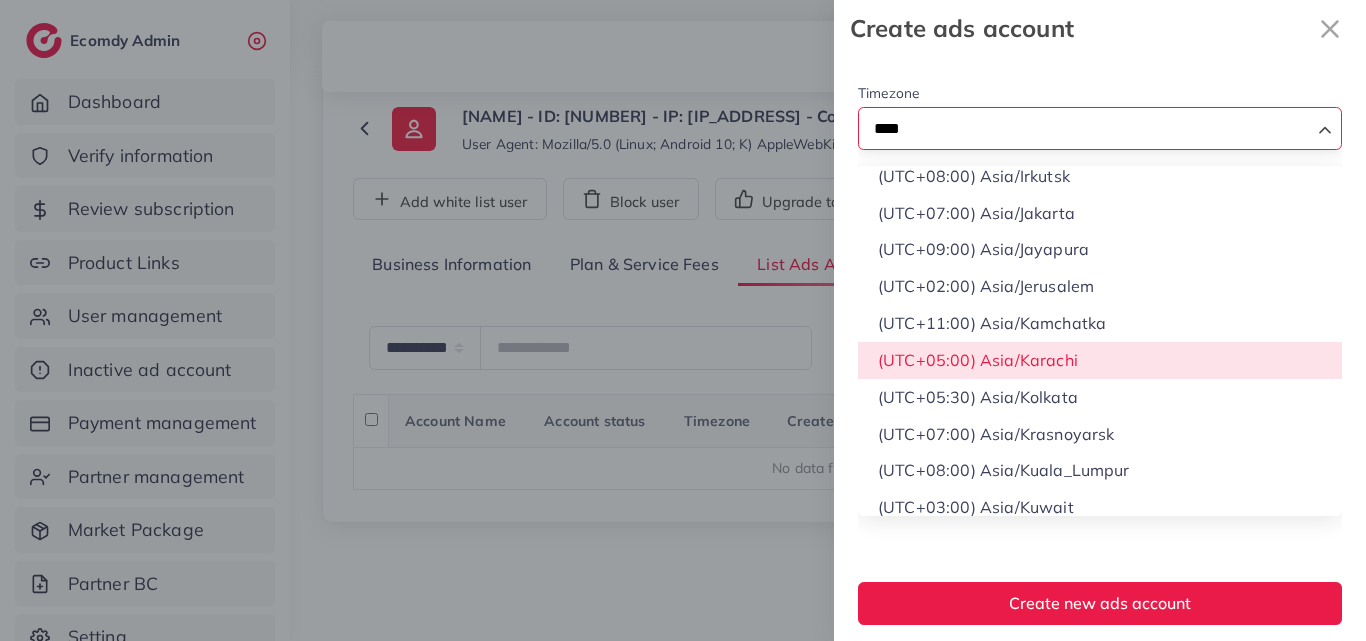 type 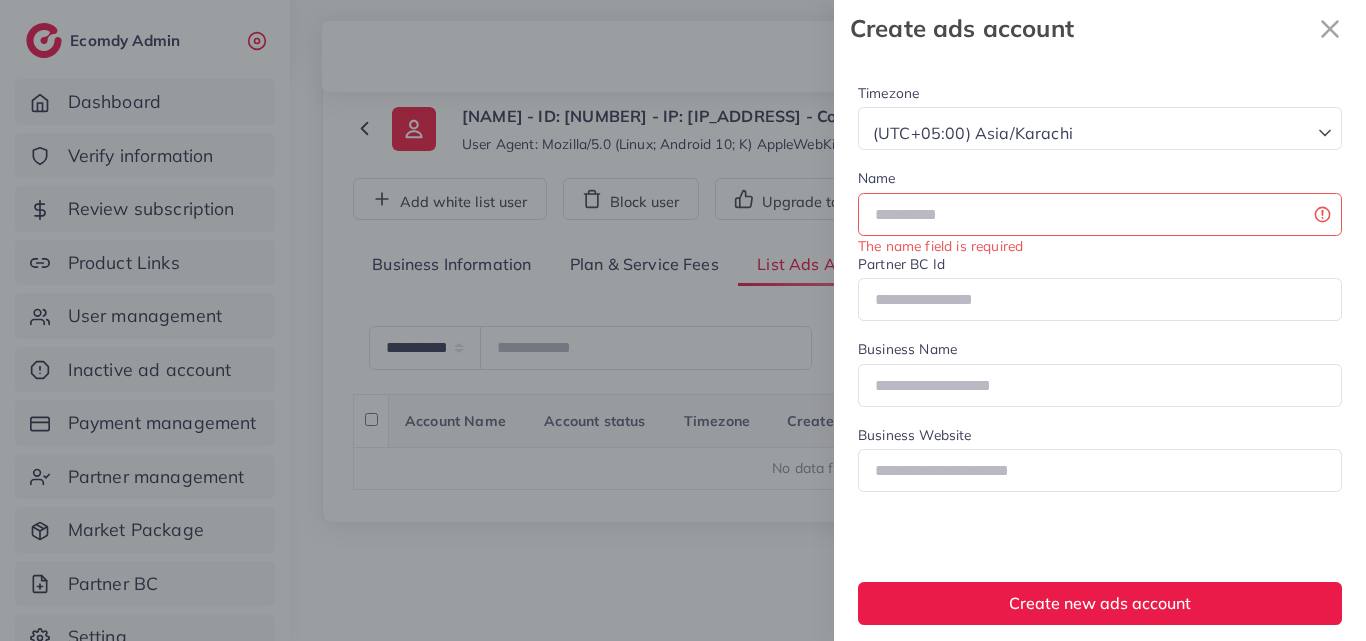 scroll, scrollTop: 0, scrollLeft: 0, axis: both 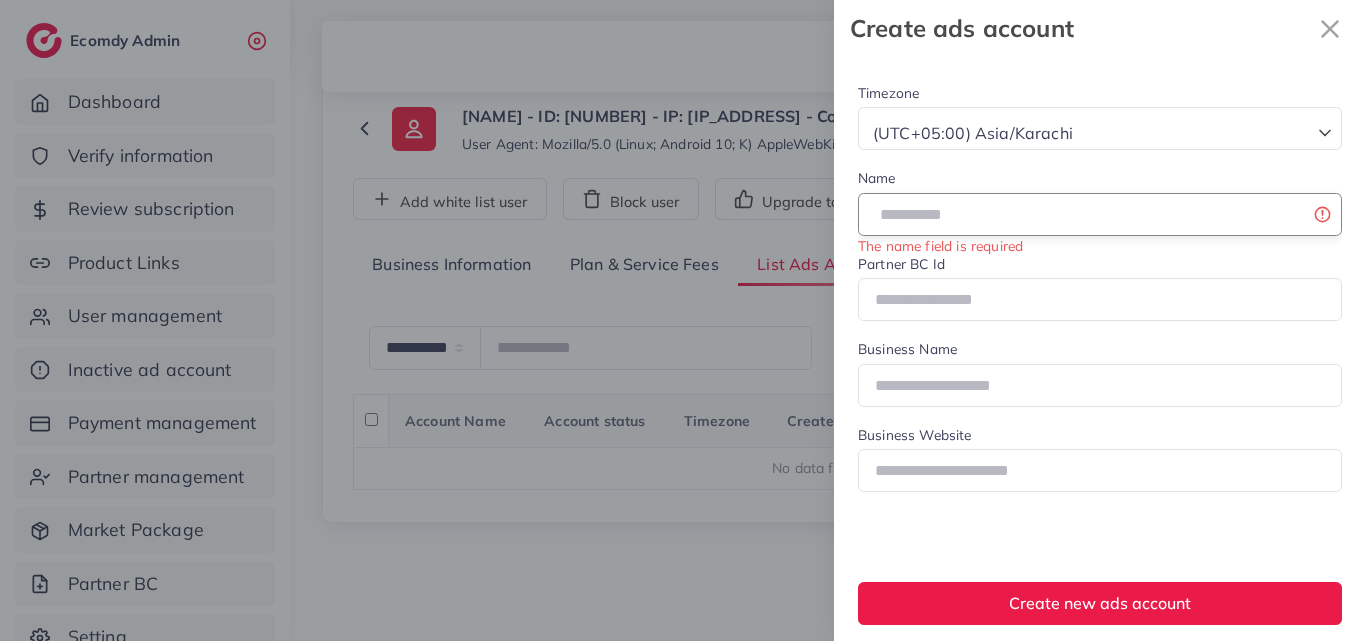 click at bounding box center (1100, 214) 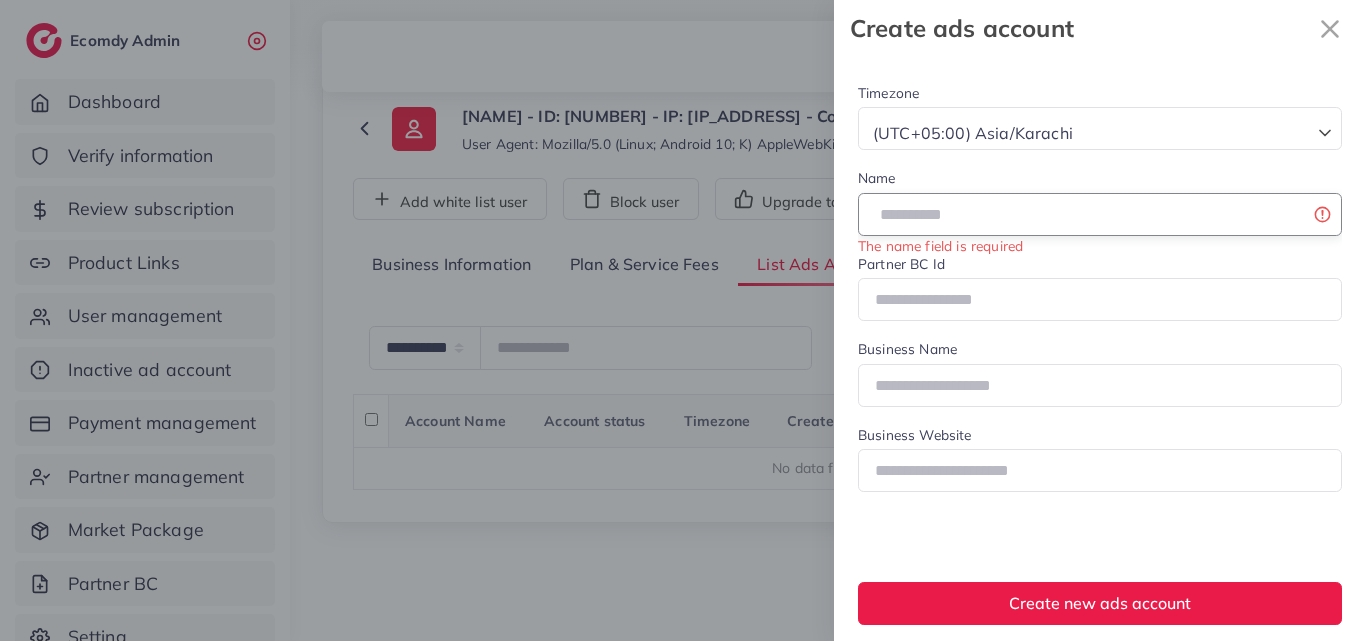 click at bounding box center [1100, 214] 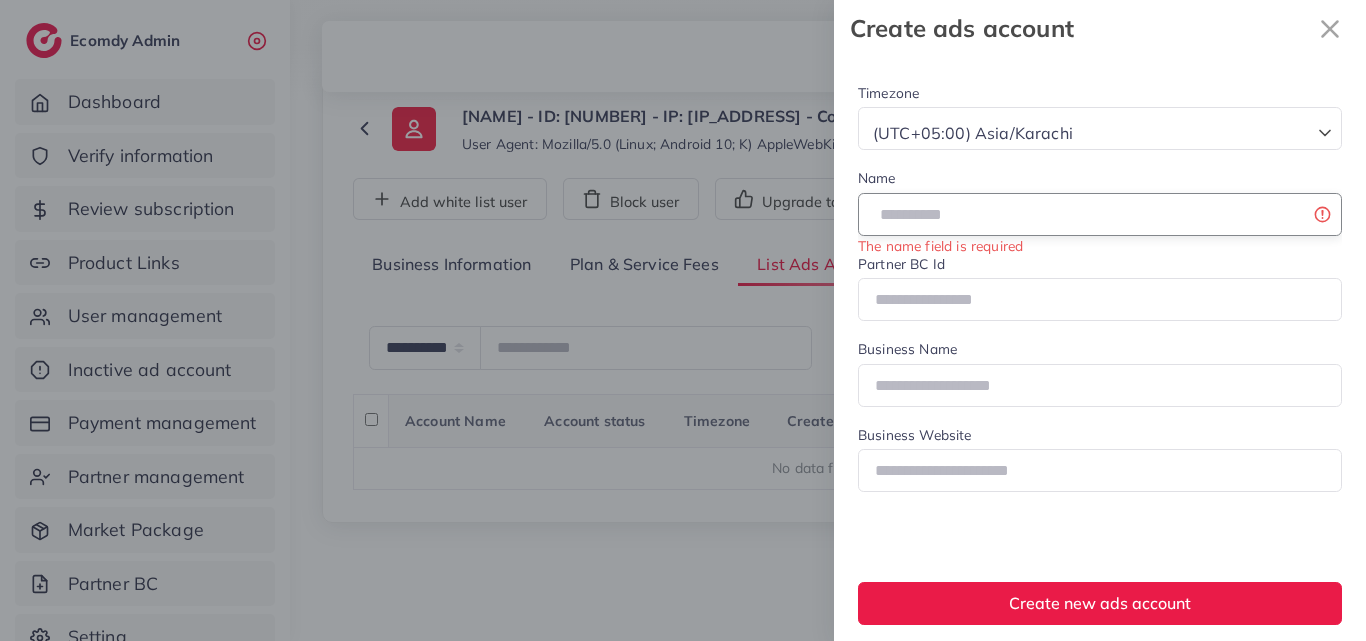 paste on "**********" 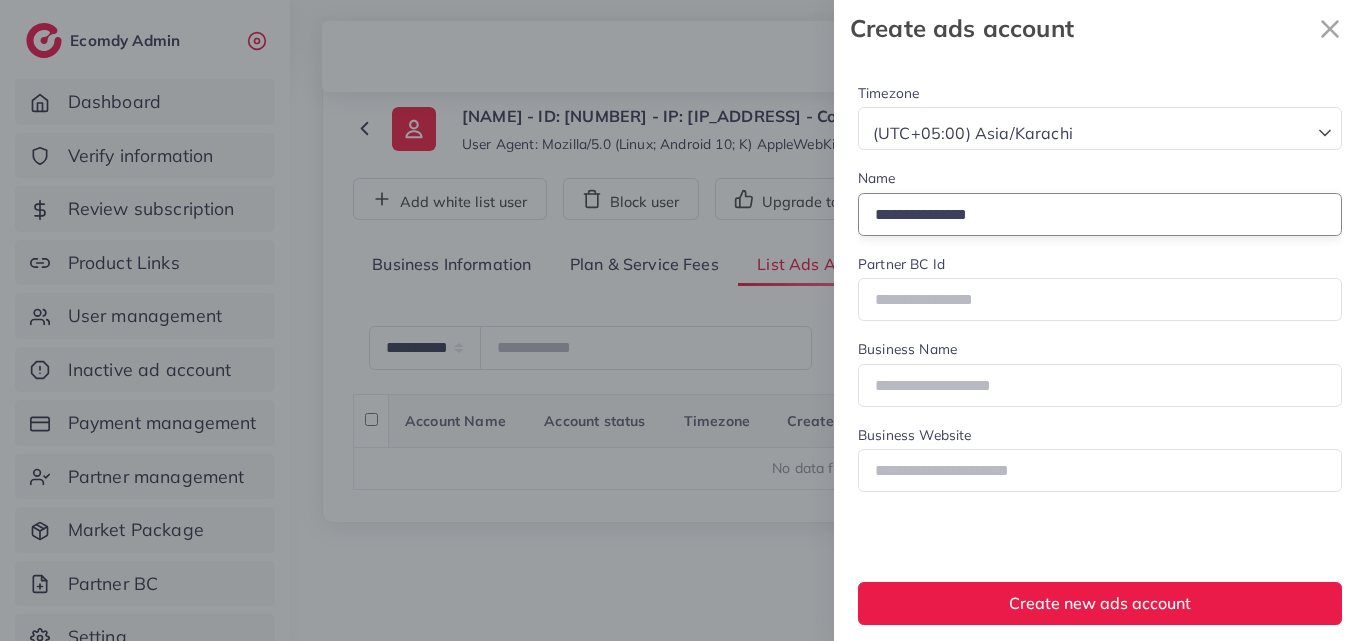 type on "**********" 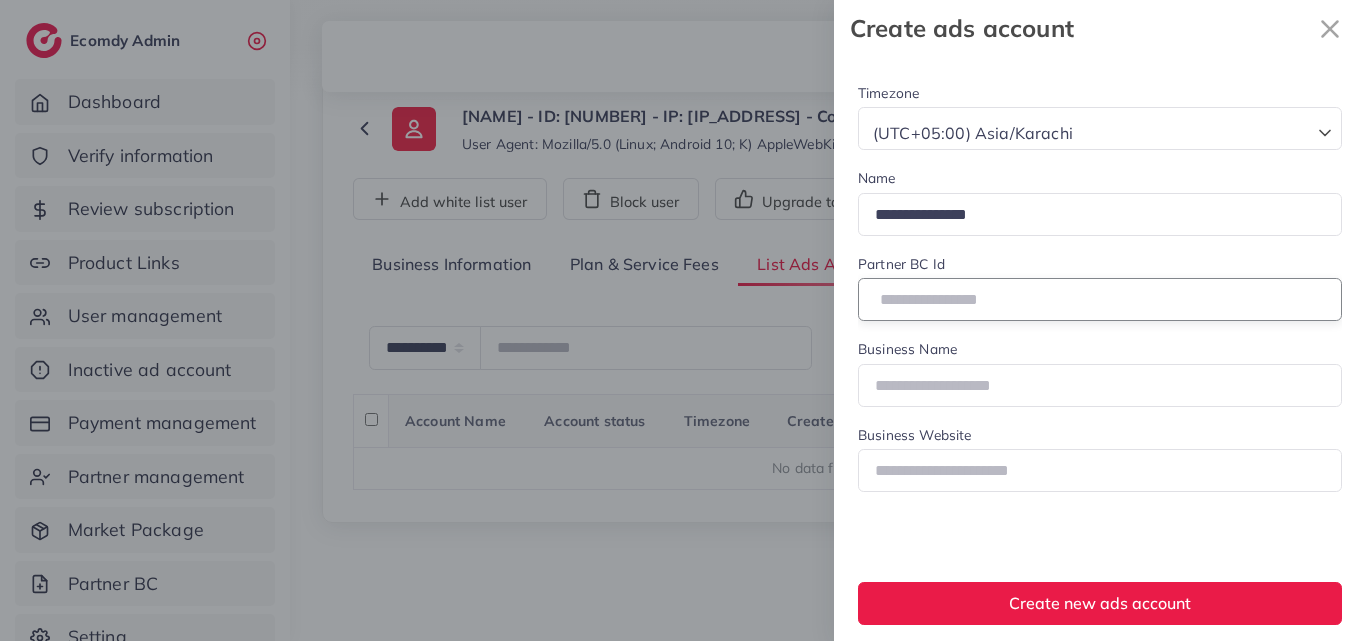 click at bounding box center [1100, 299] 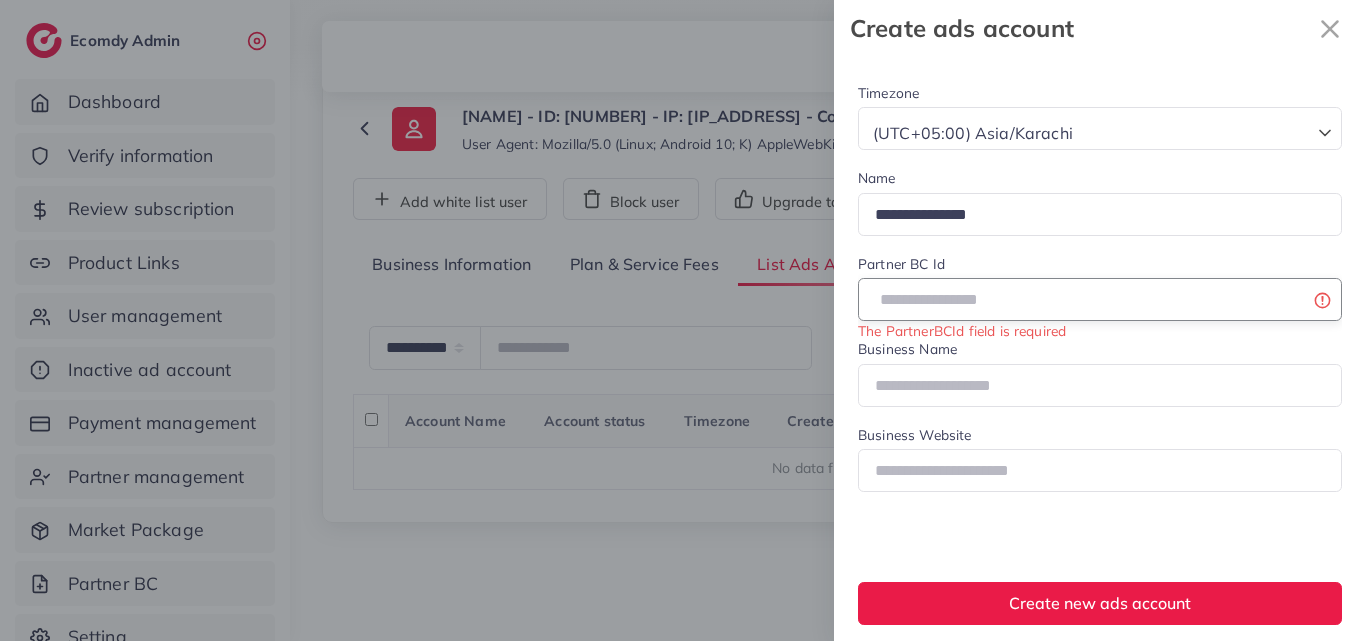 click at bounding box center (1100, 299) 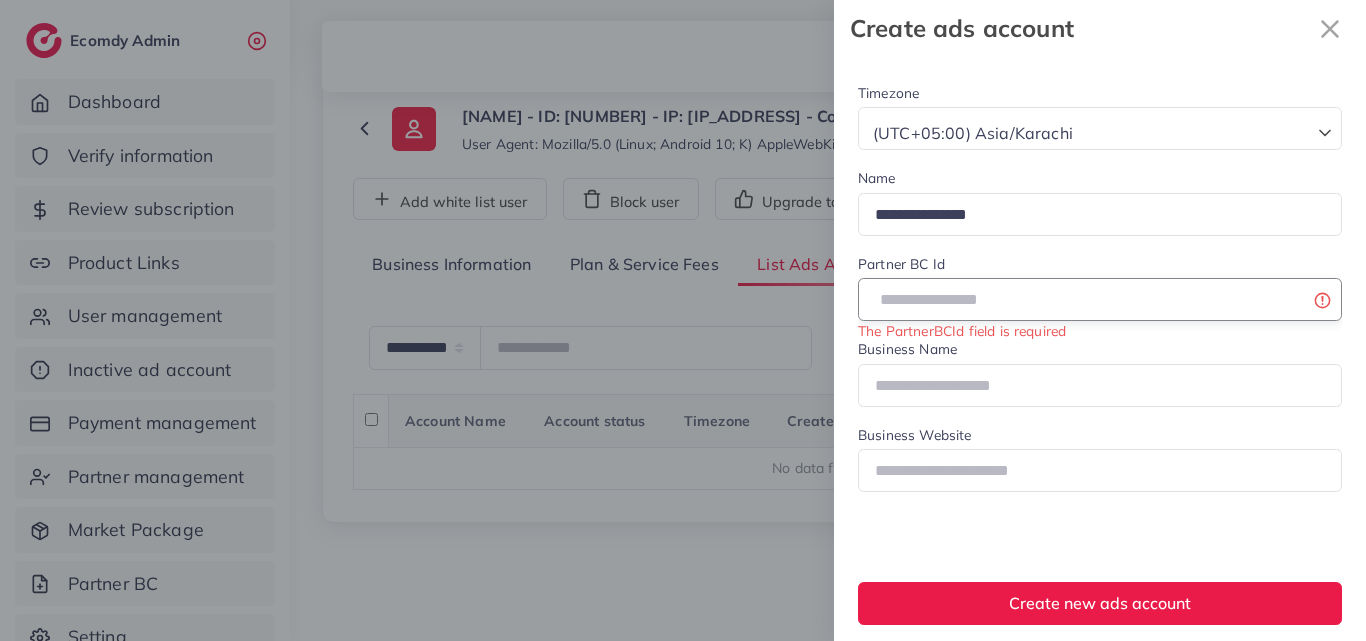 paste on "**********" 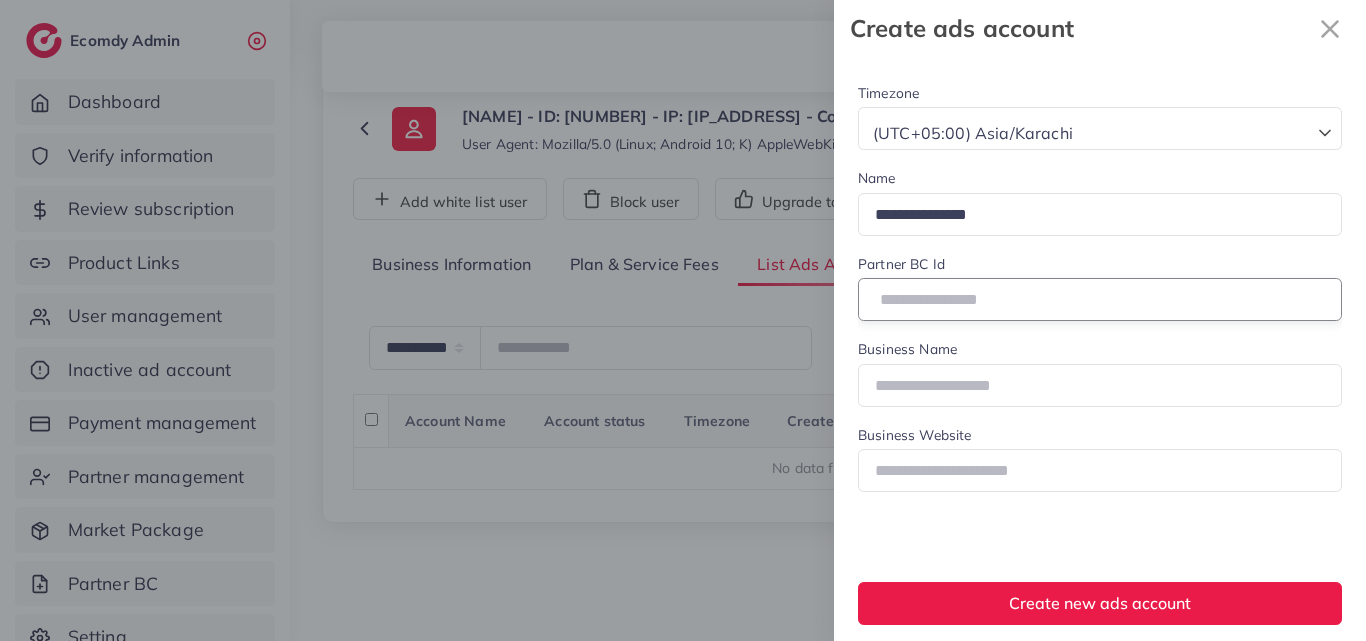 type on "**********" 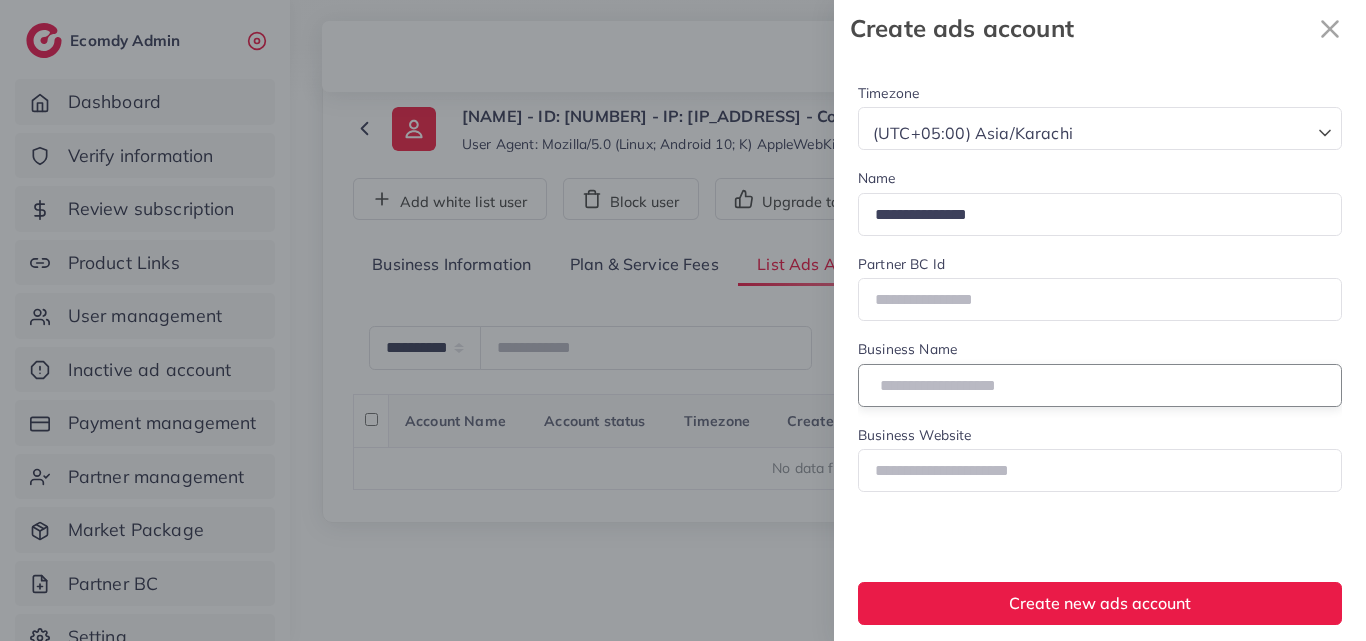 click at bounding box center [1100, 385] 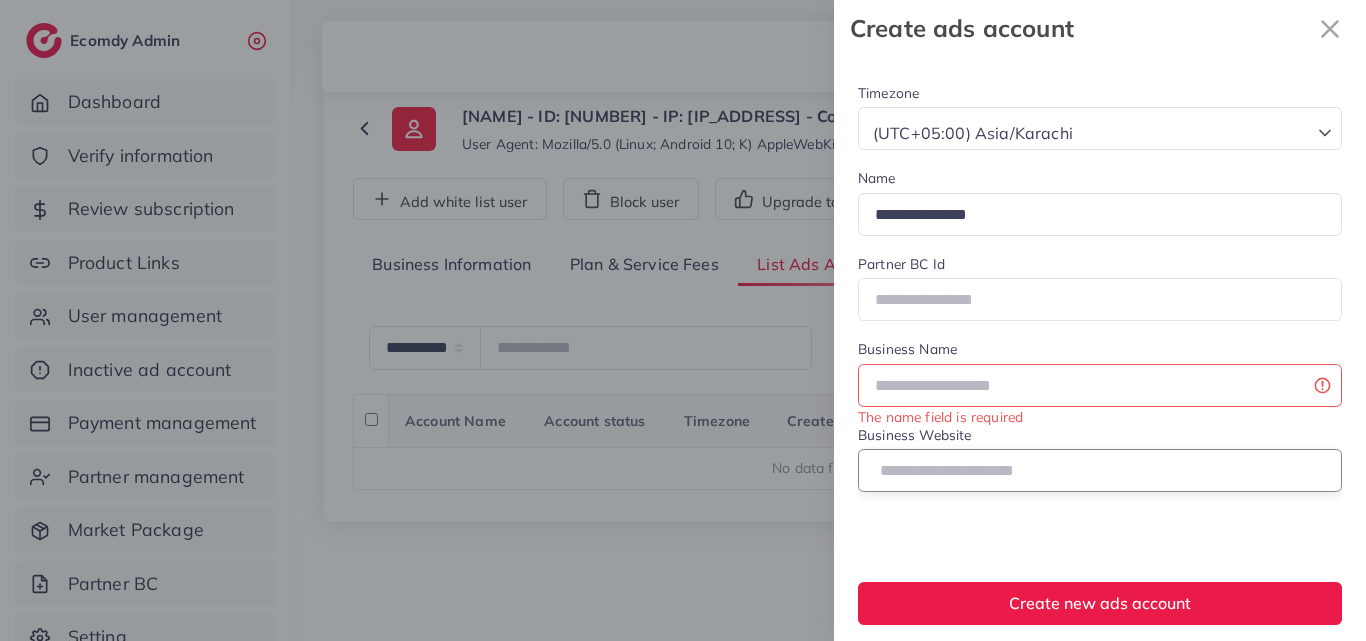 click at bounding box center (1100, 470) 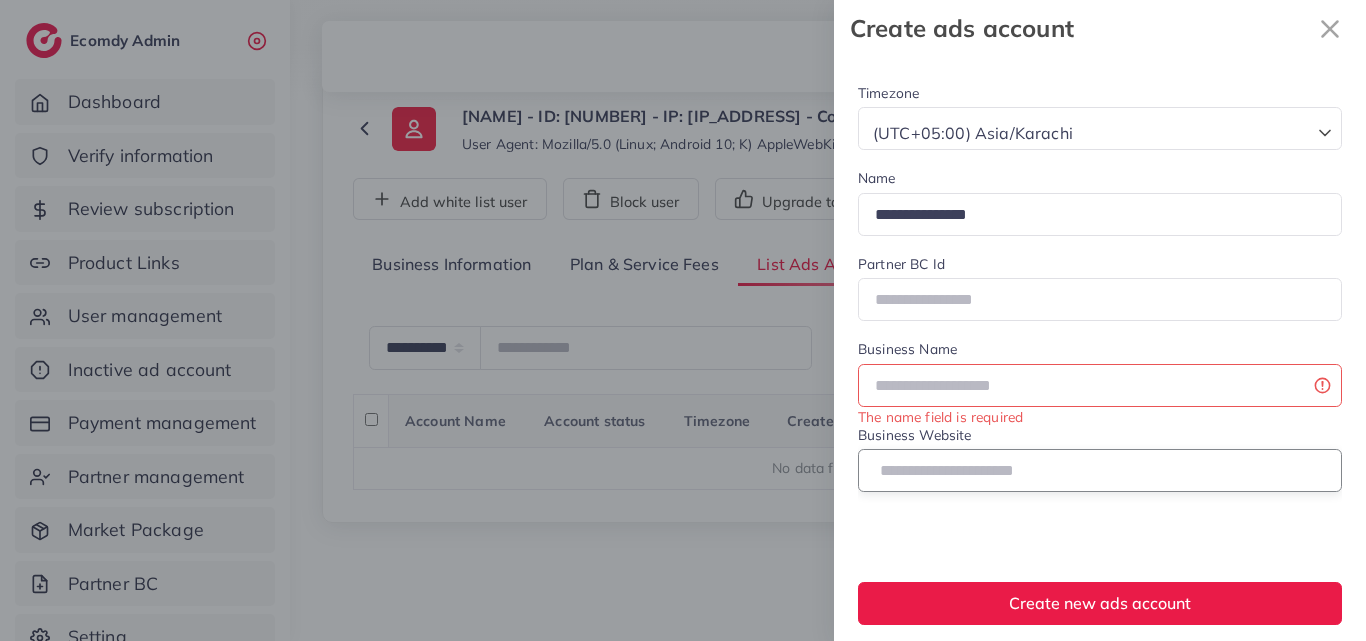 paste on "**********" 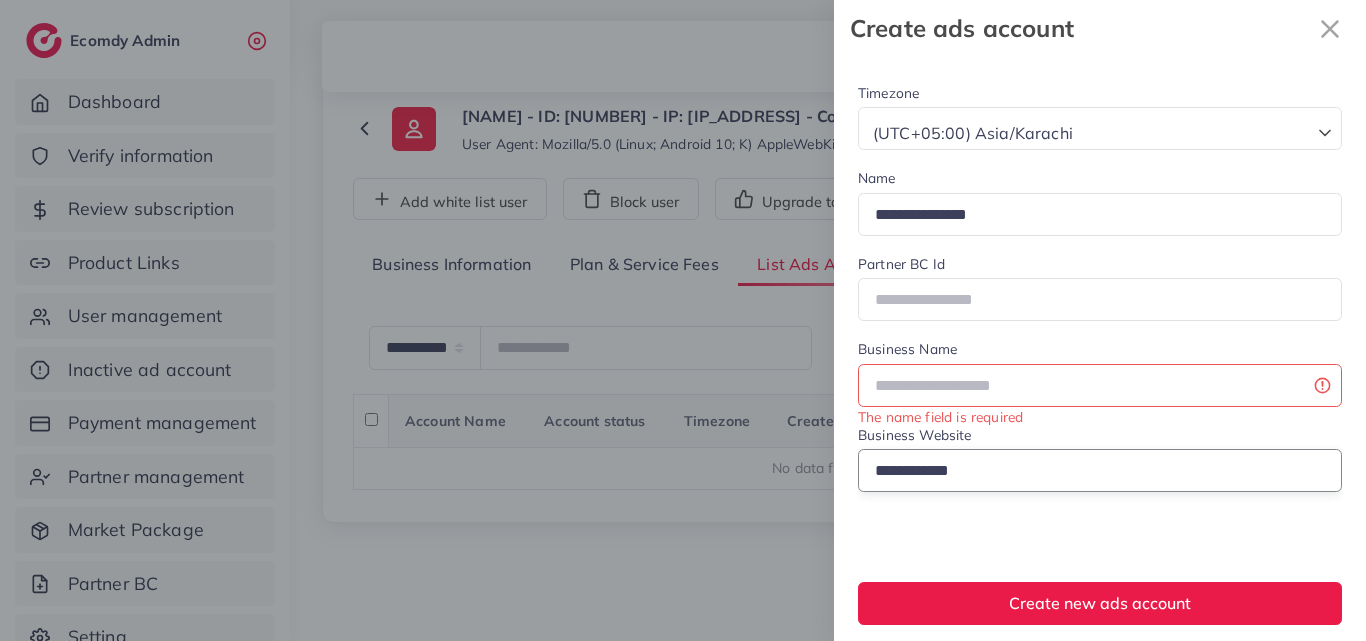 type on "**********" 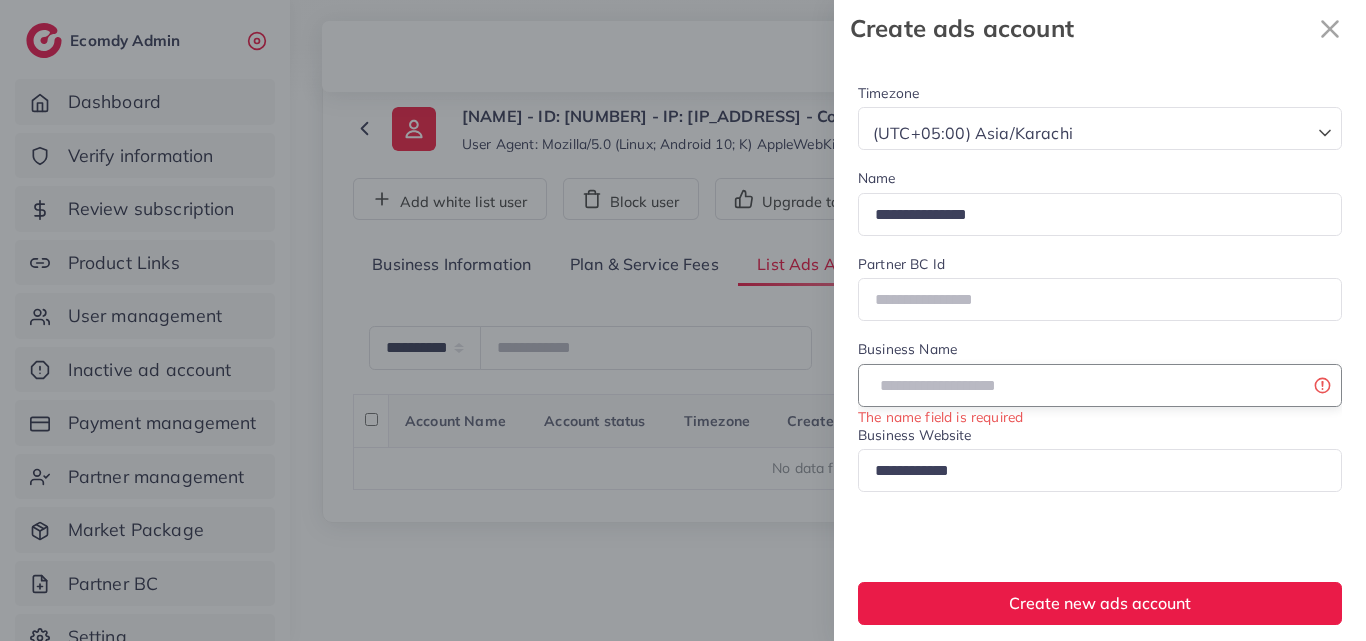 click at bounding box center (1100, 385) 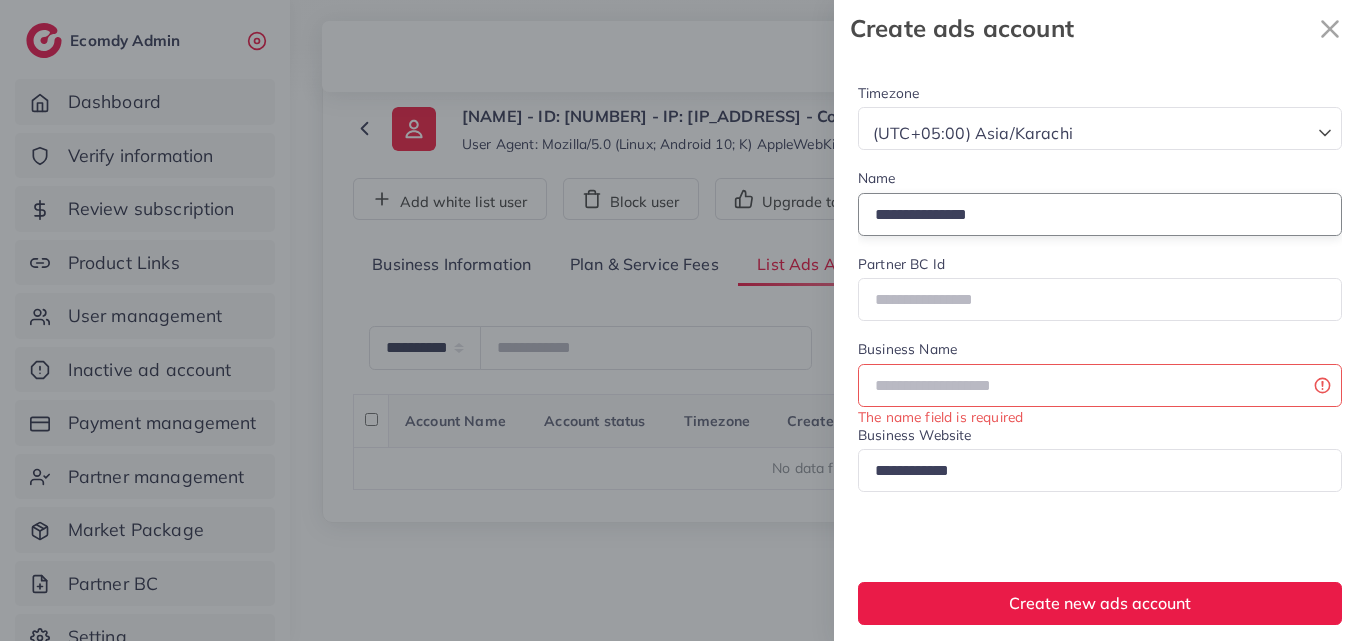 drag, startPoint x: 946, startPoint y: 212, endPoint x: 871, endPoint y: 213, distance: 75.00667 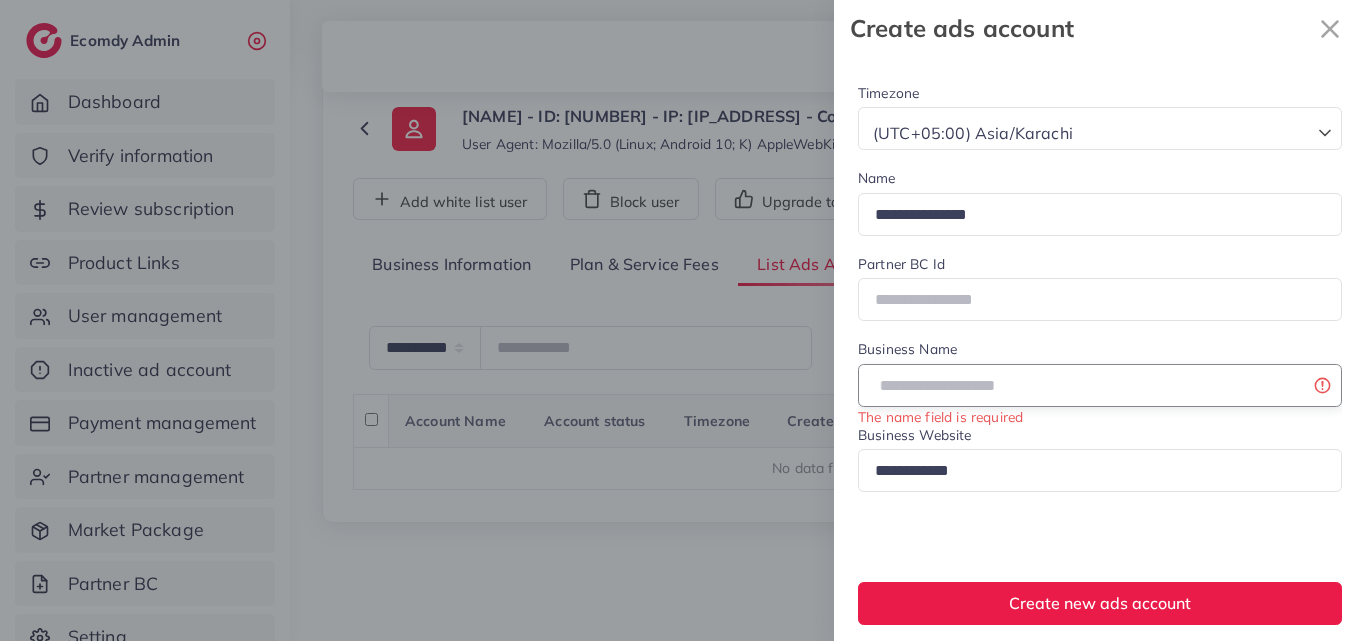 click at bounding box center (1100, 385) 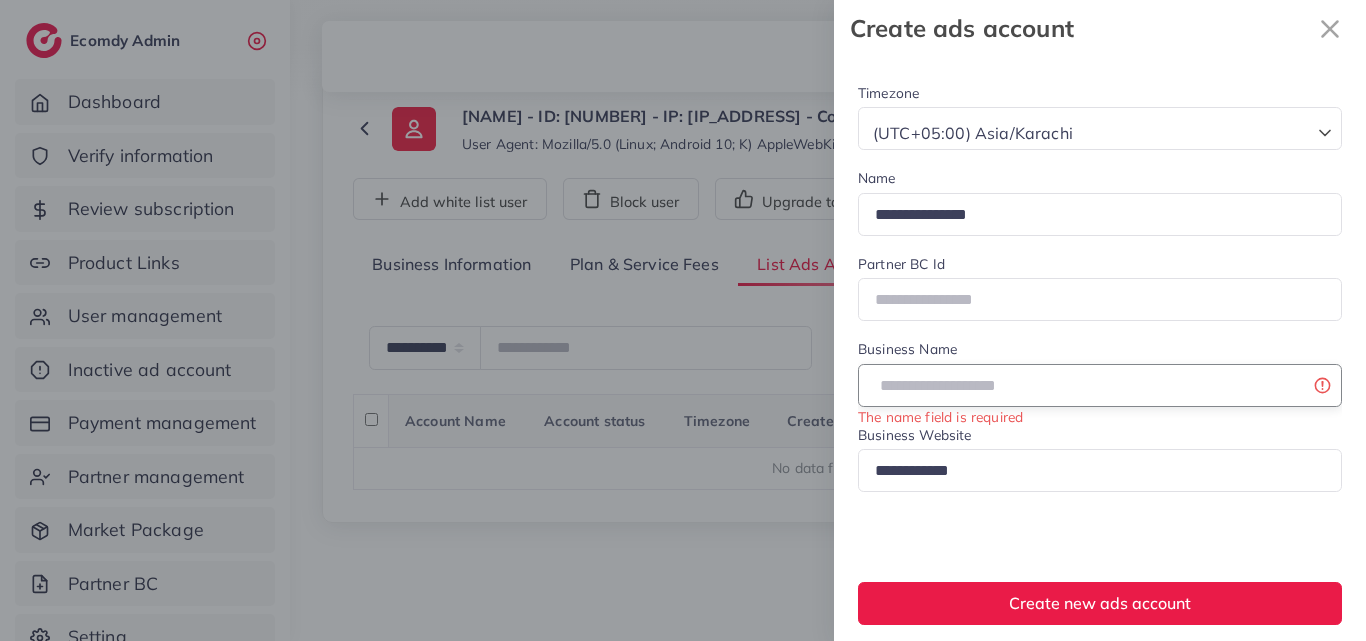 paste on "**********" 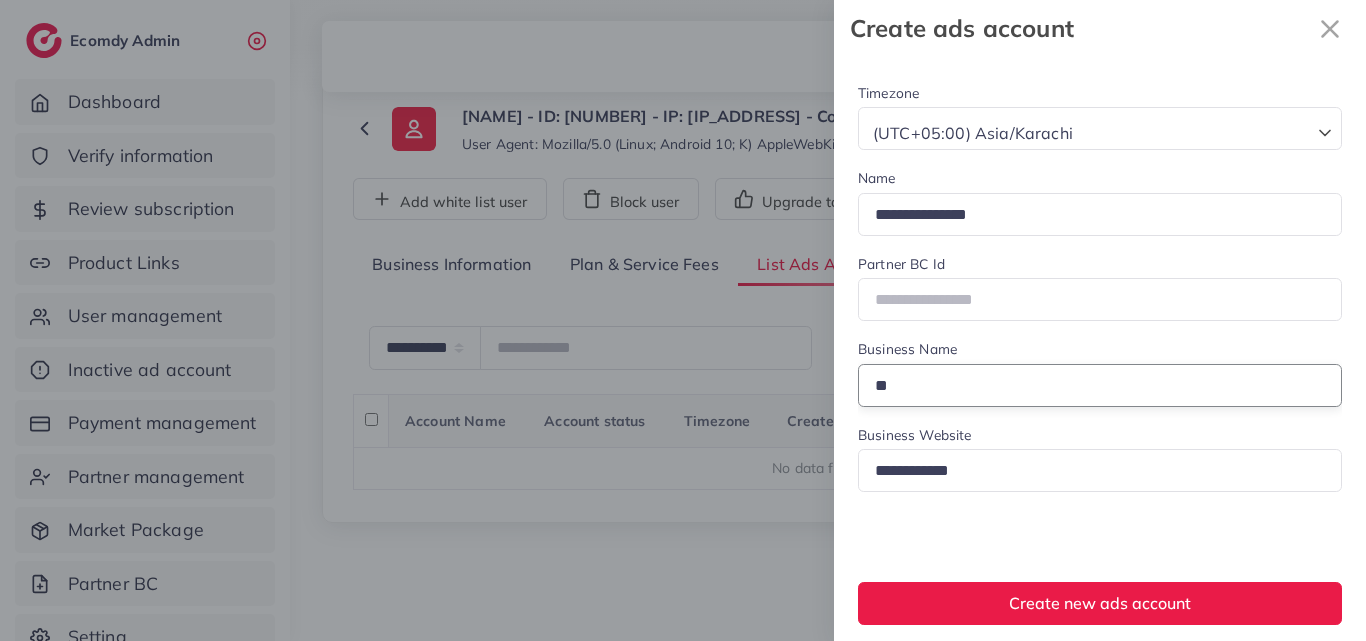 type on "*" 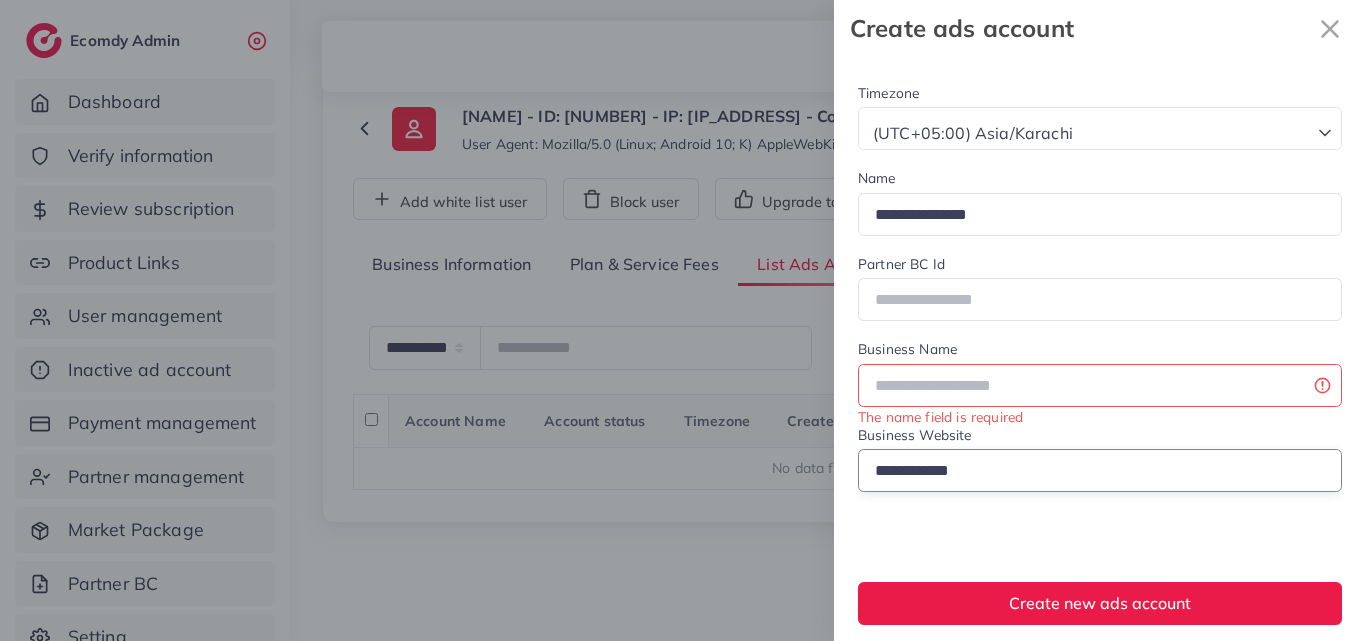 drag, startPoint x: 948, startPoint y: 476, endPoint x: 867, endPoint y: 475, distance: 81.00617 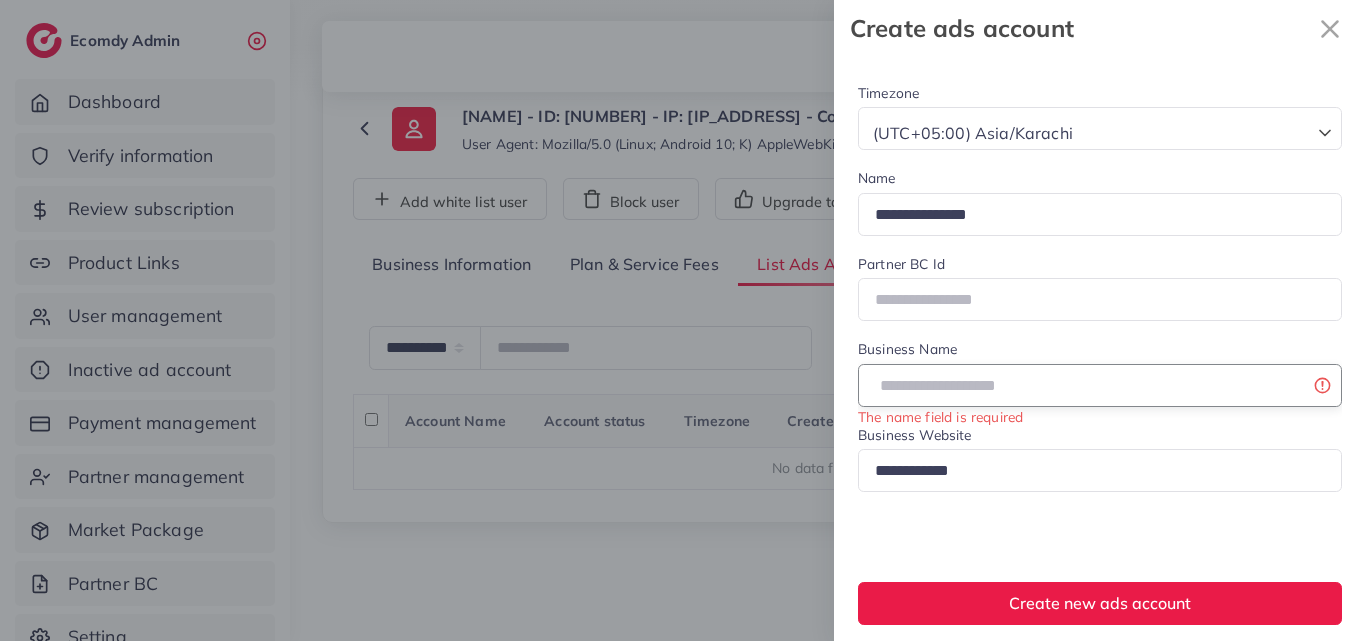 click at bounding box center (1100, 385) 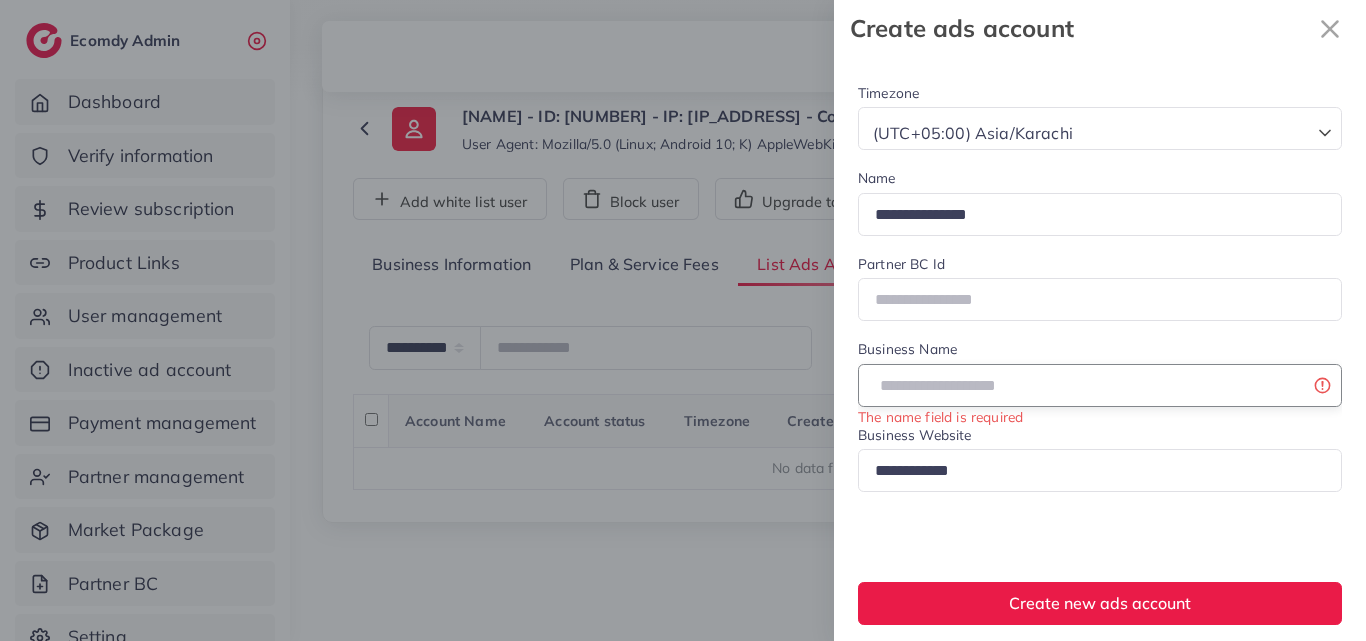 paste on "********" 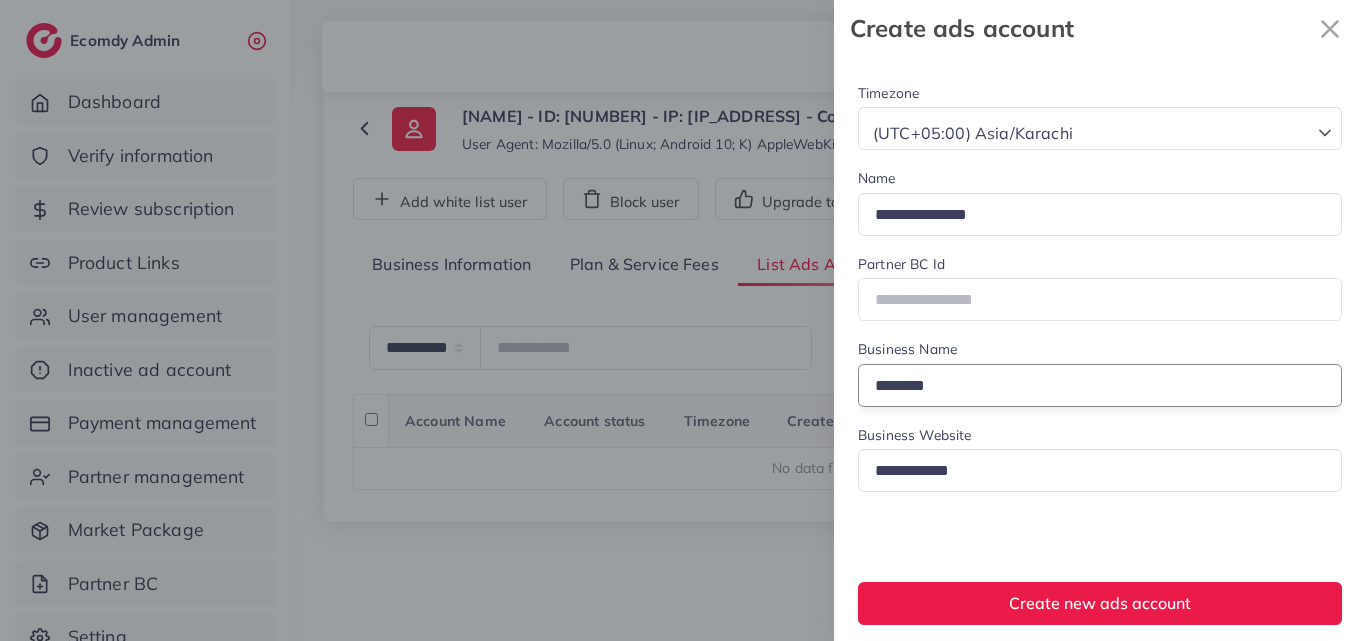 type on "********" 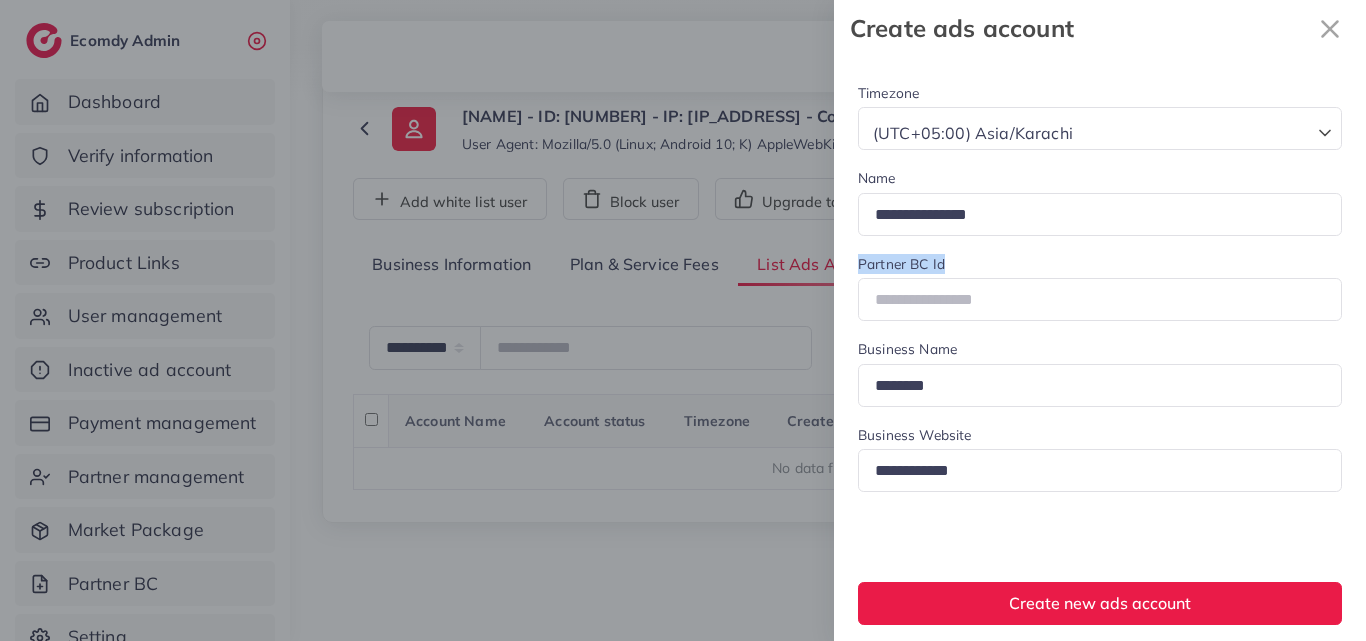 drag, startPoint x: 952, startPoint y: 253, endPoint x: 845, endPoint y: 261, distance: 107.298645 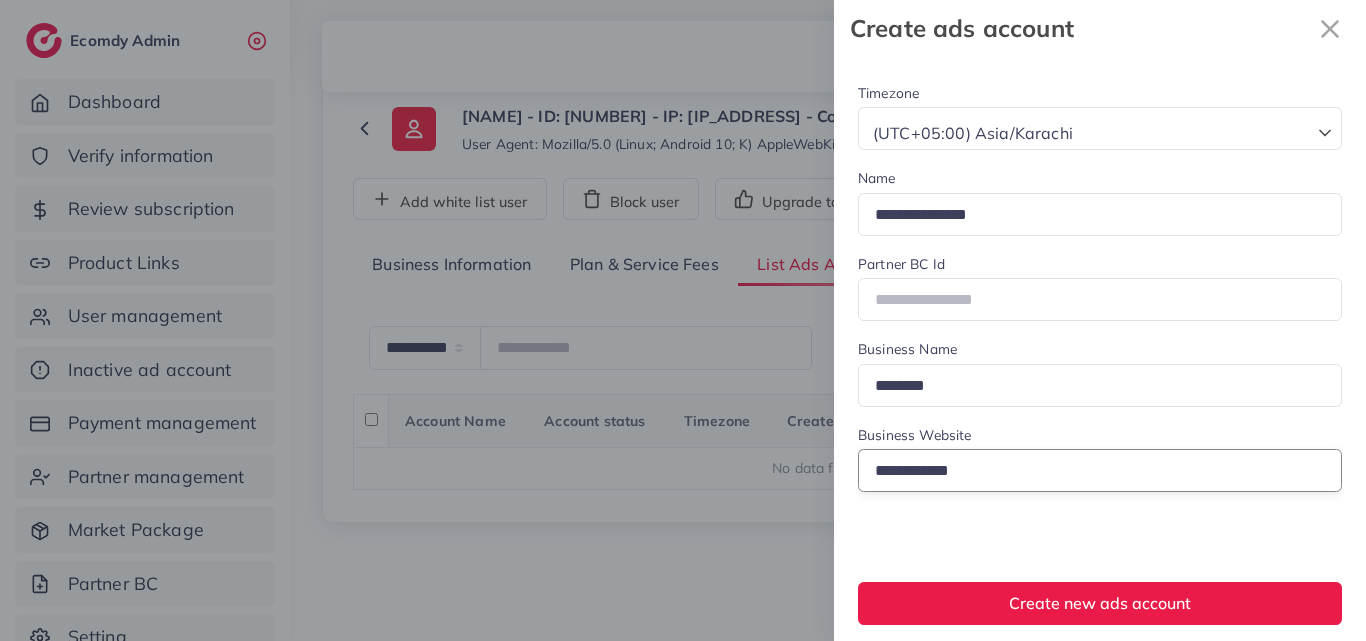 click on "**********" at bounding box center (1100, 470) 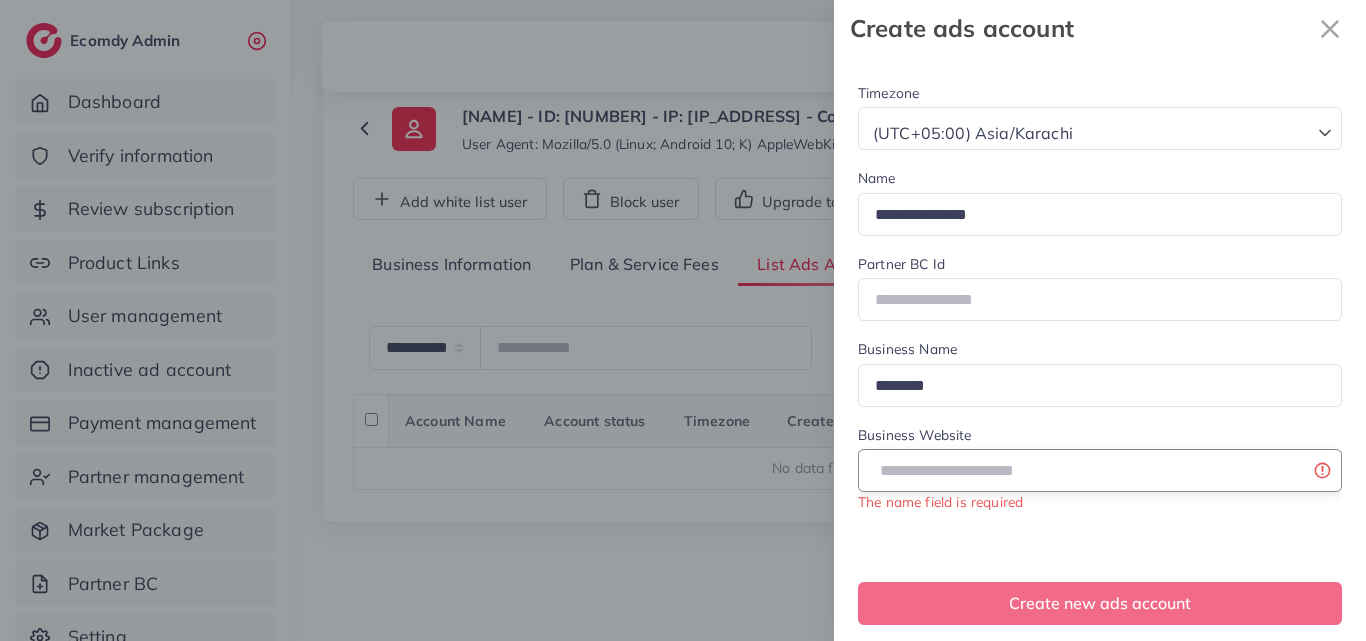 paste on "**********" 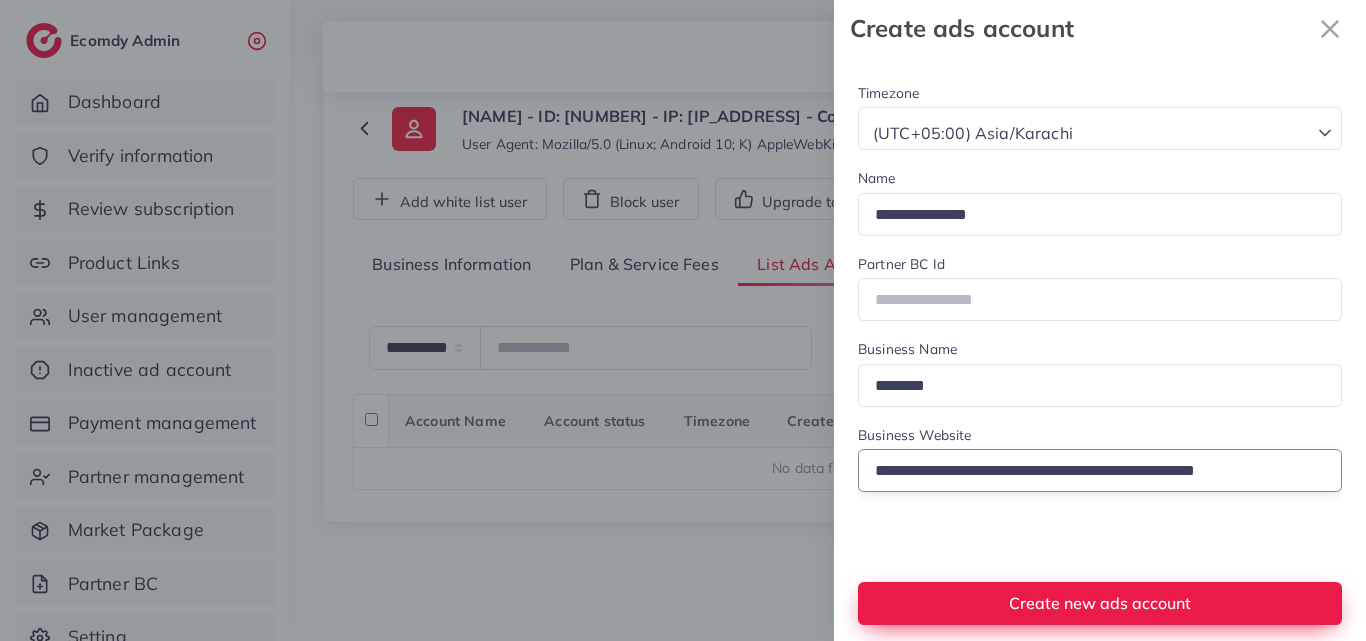 type on "**********" 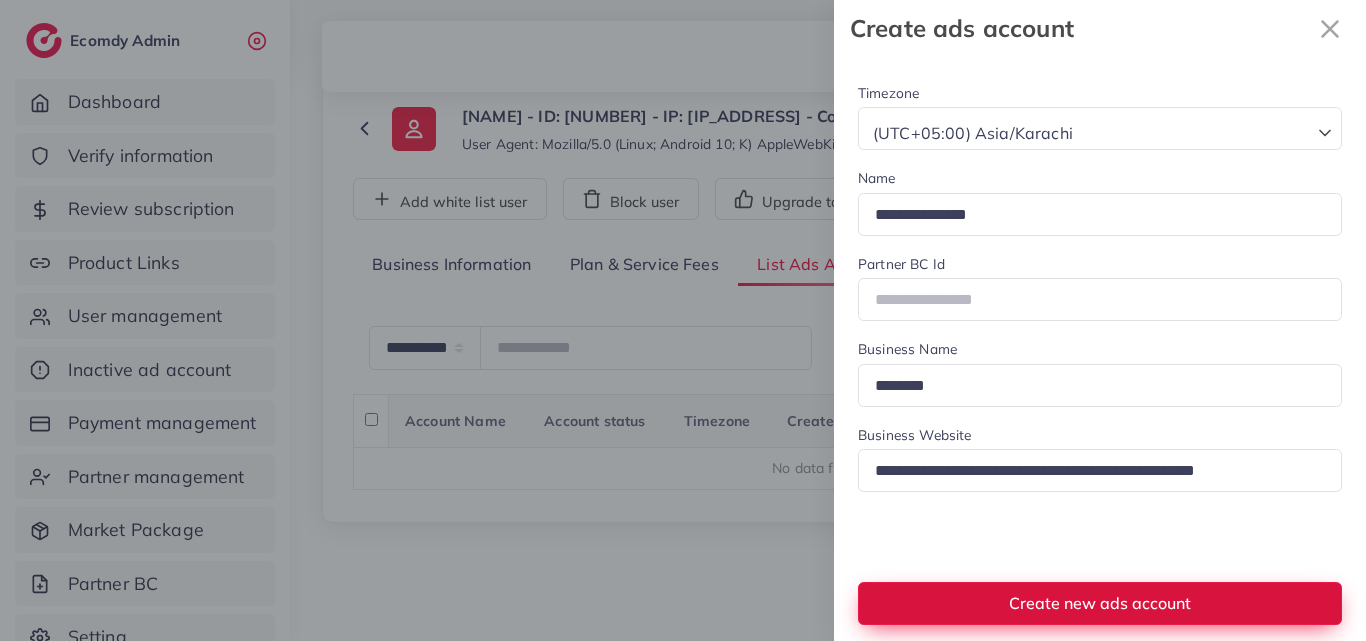 click on "Create new ads account" at bounding box center [1100, 603] 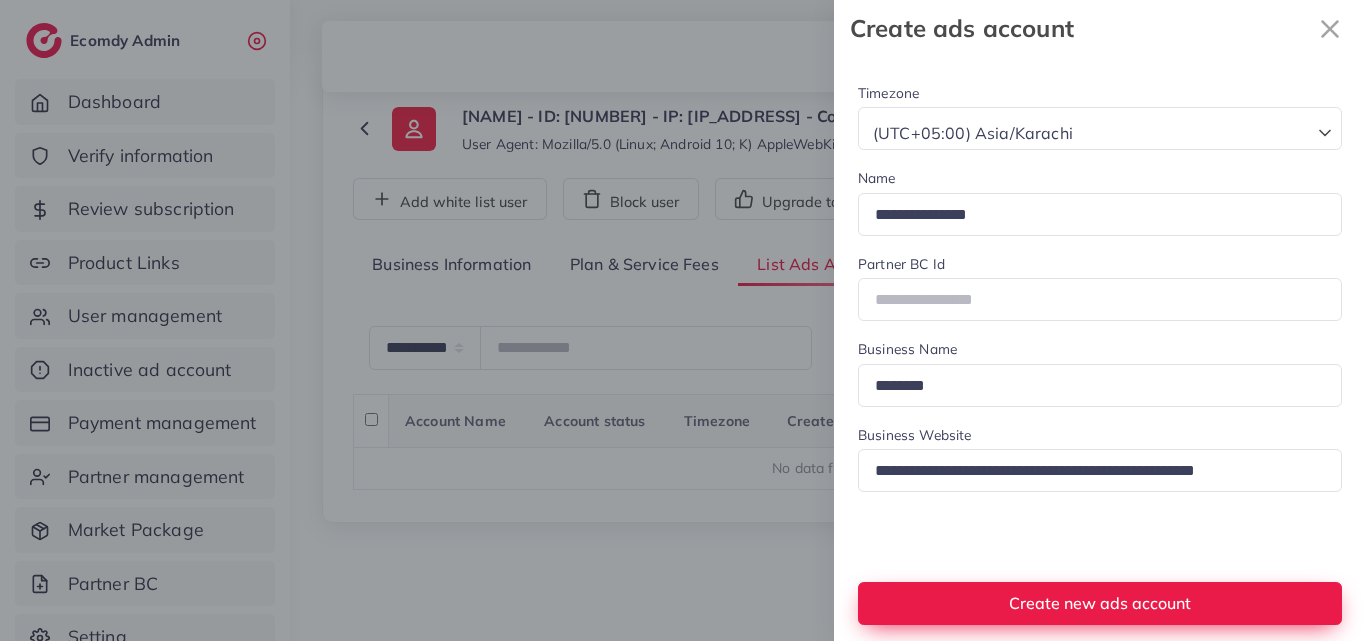 click at bounding box center [683, 320] 